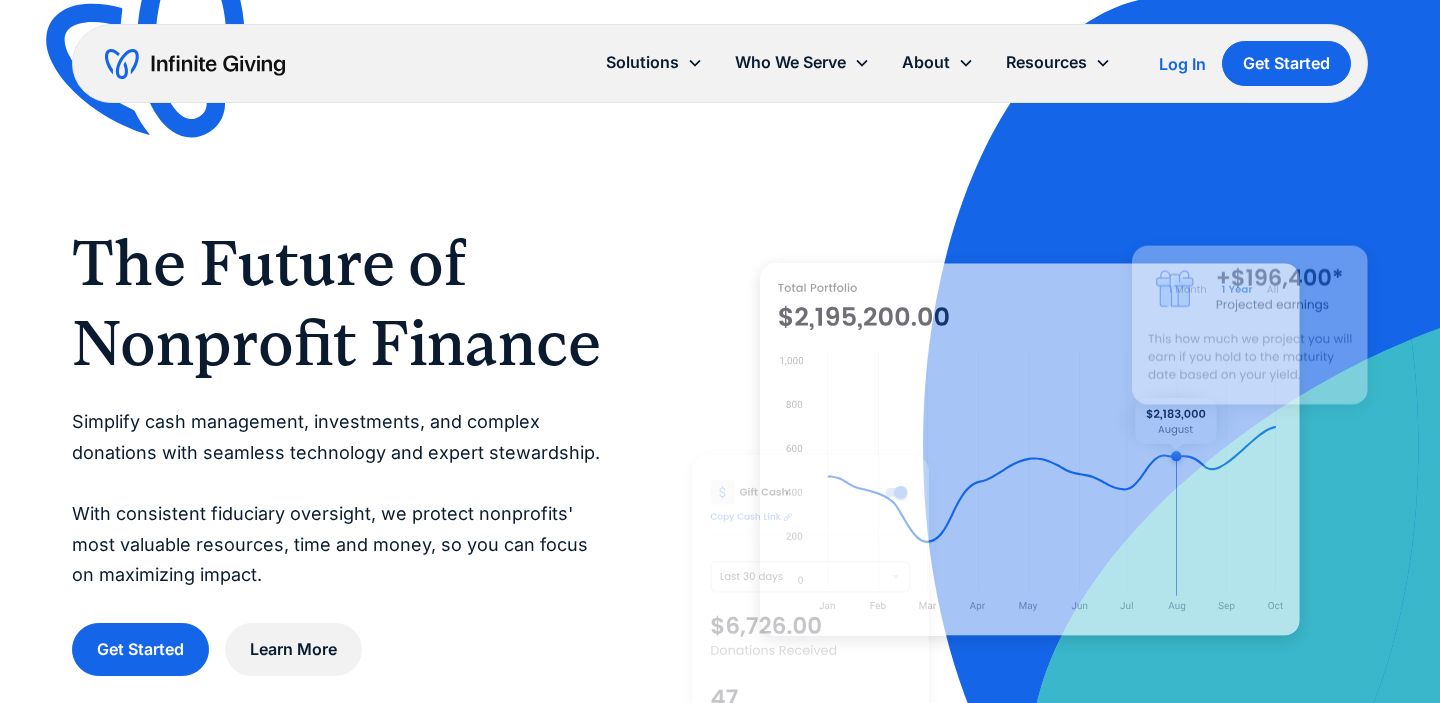 scroll, scrollTop: 0, scrollLeft: 0, axis: both 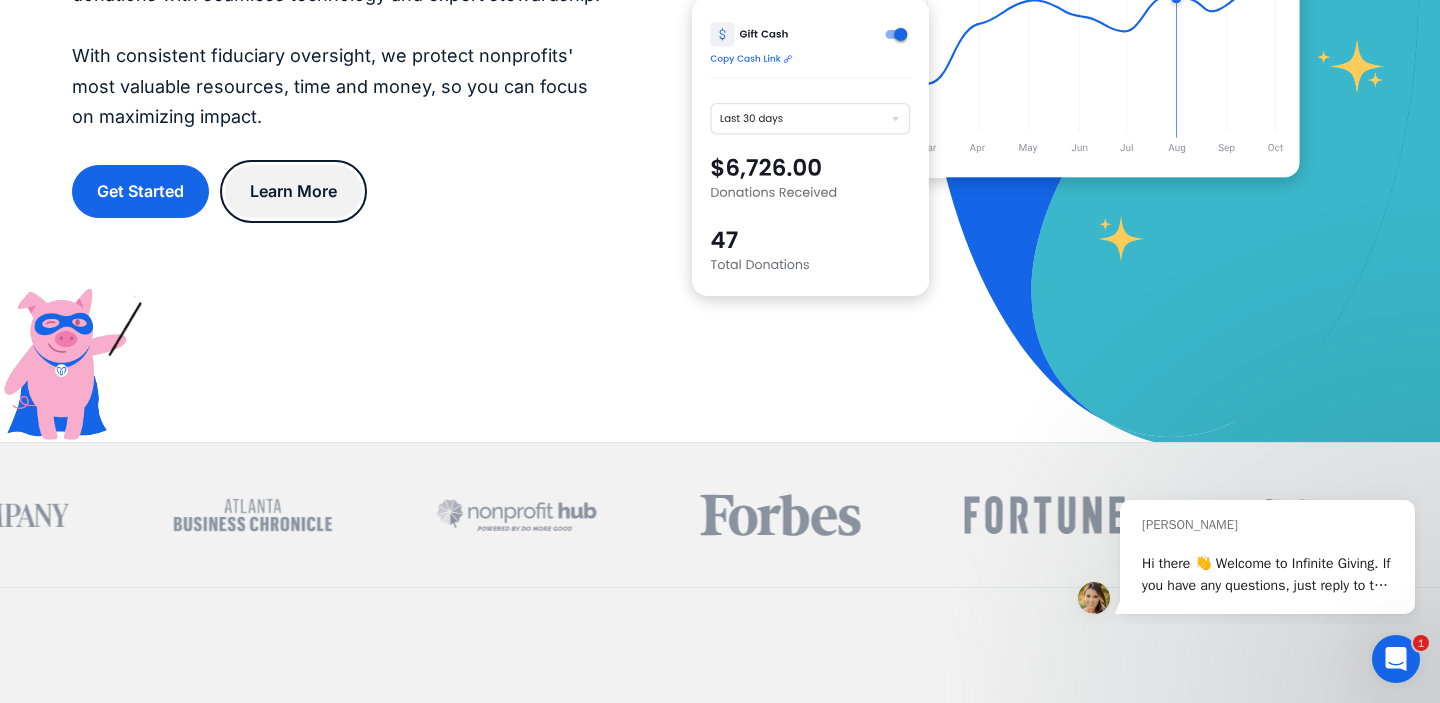 click on "Learn More" at bounding box center (293, 191) 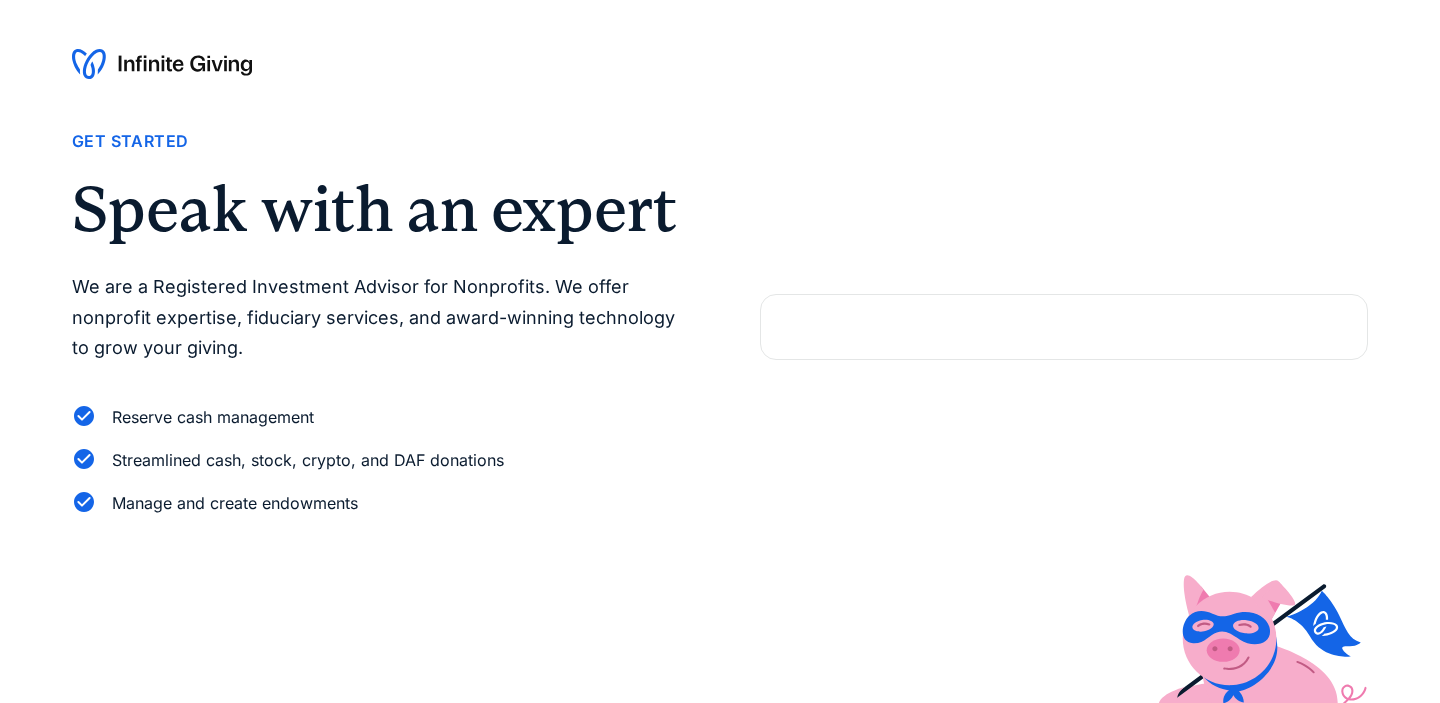 scroll, scrollTop: 0, scrollLeft: 0, axis: both 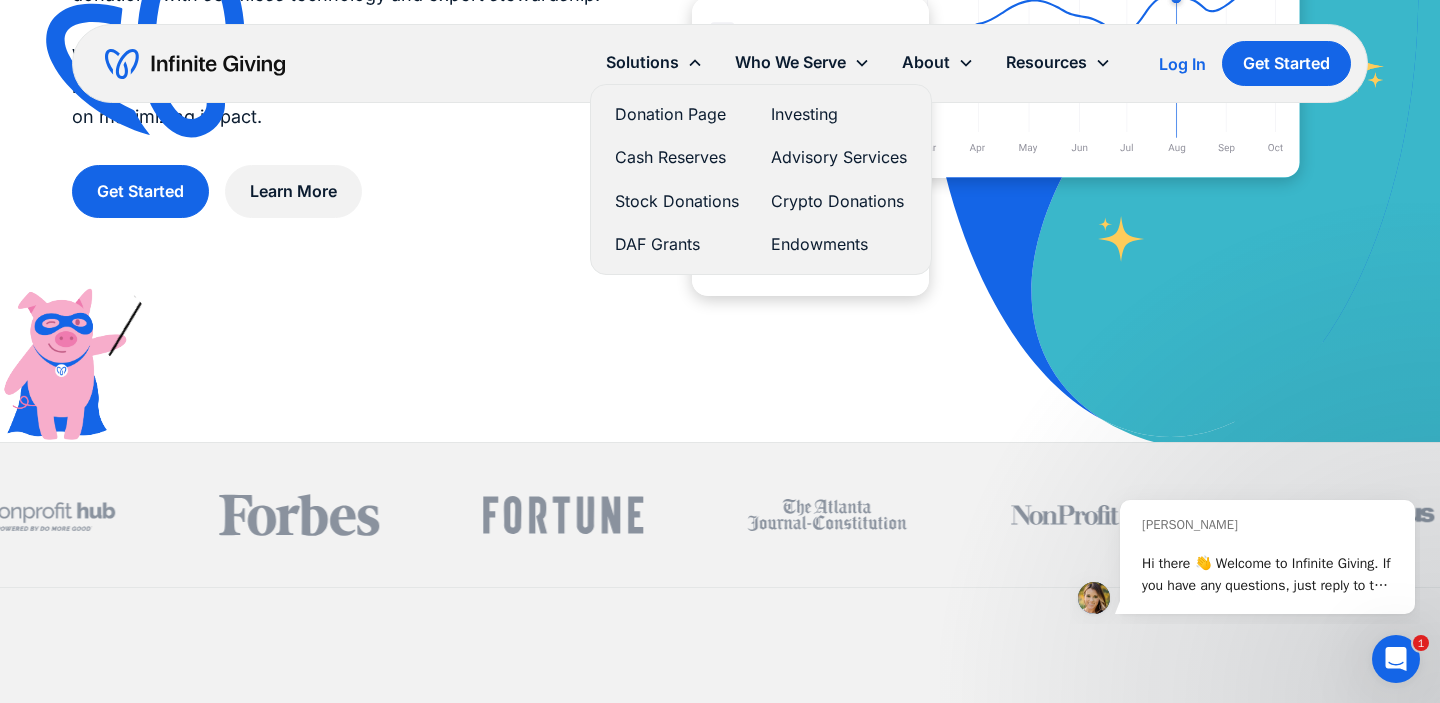click on "Cash Reserves" at bounding box center [677, 157] 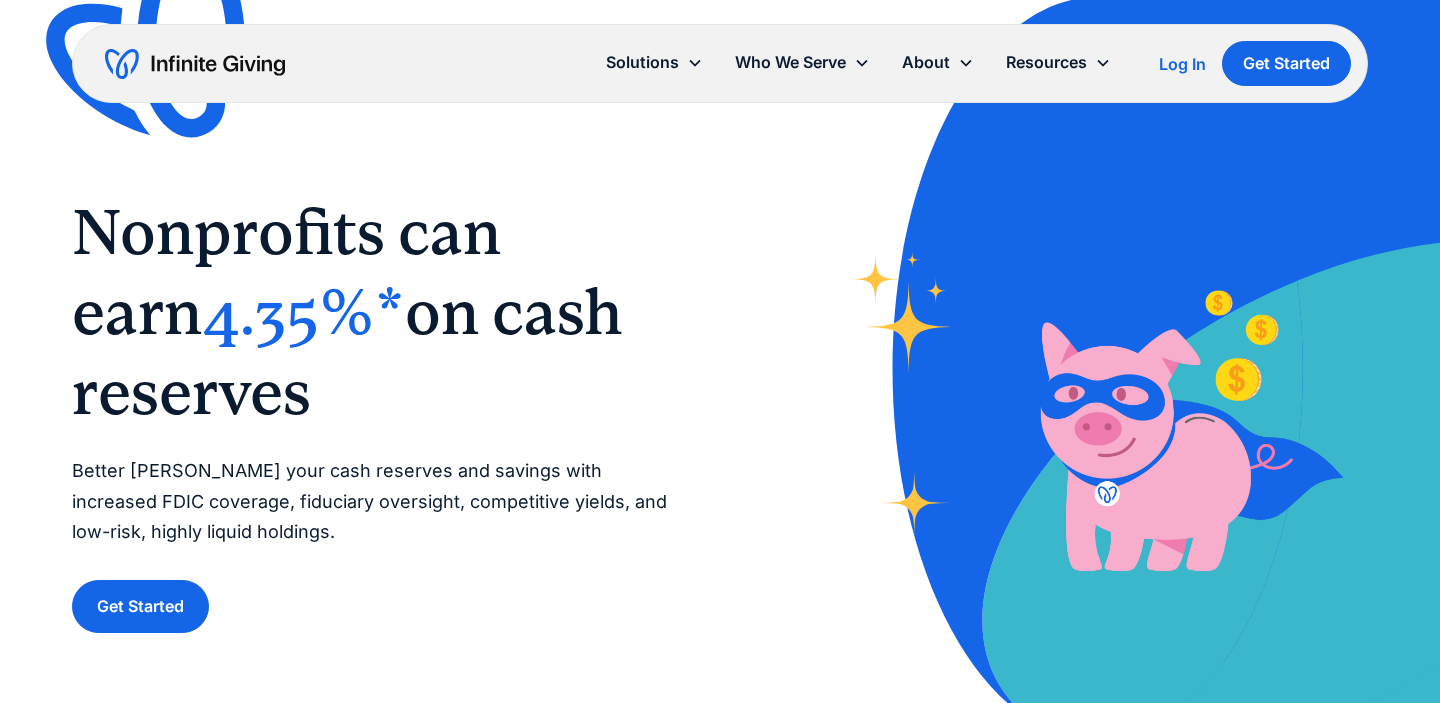scroll, scrollTop: 0, scrollLeft: 0, axis: both 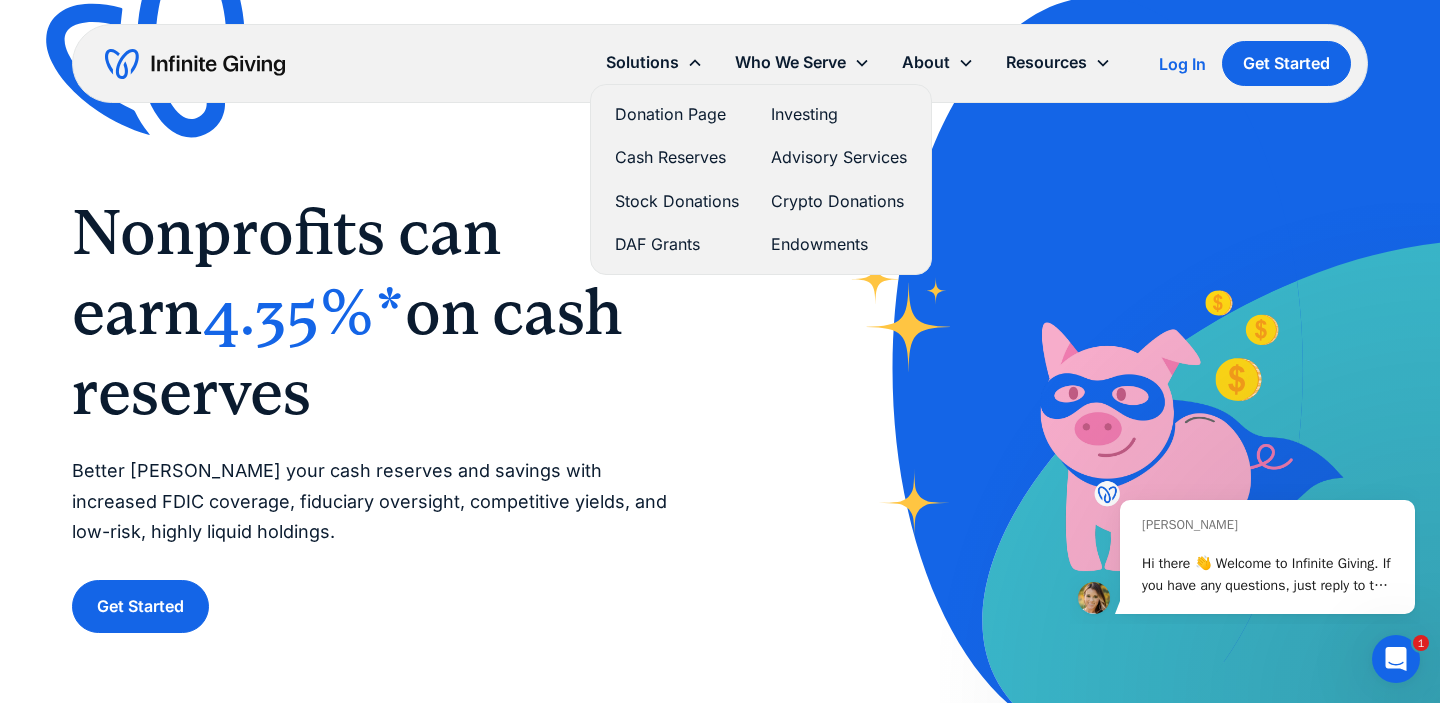 click on "Donation Page" at bounding box center (677, 114) 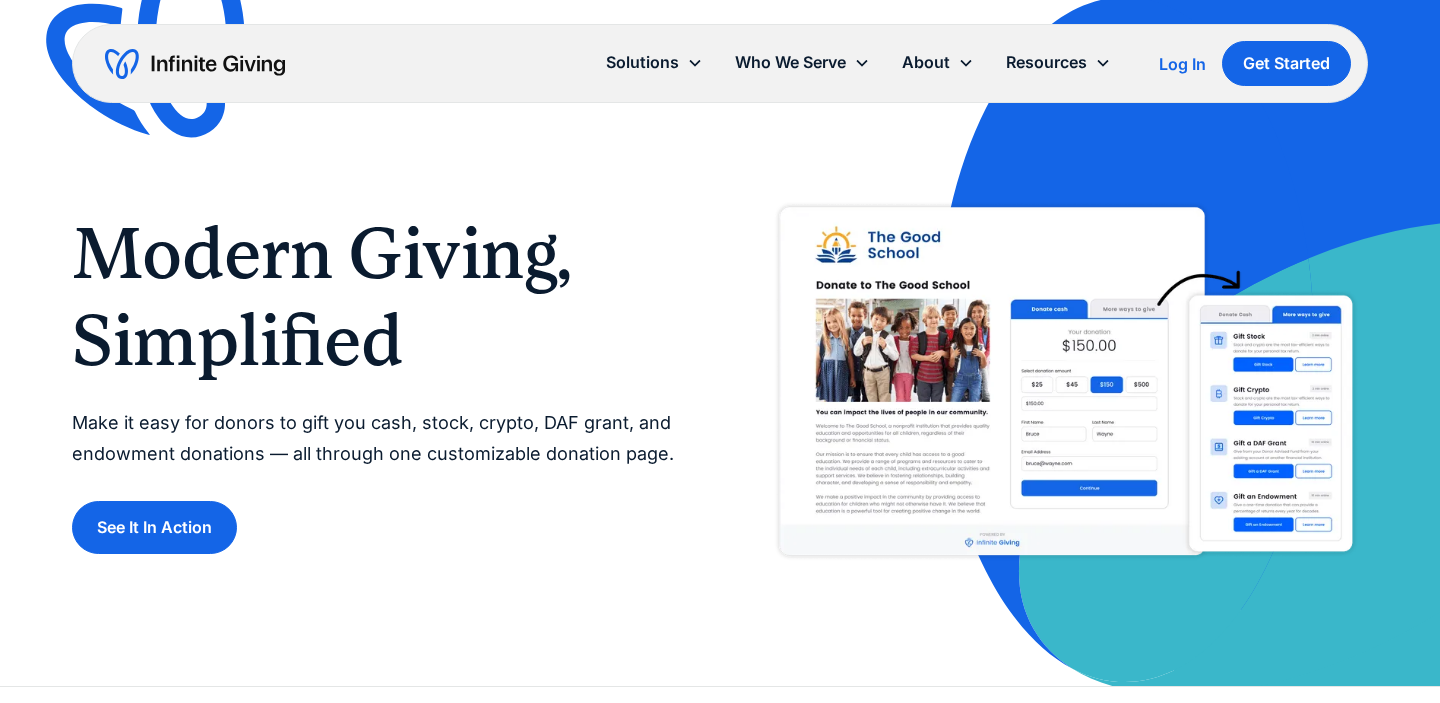 scroll, scrollTop: 0, scrollLeft: 0, axis: both 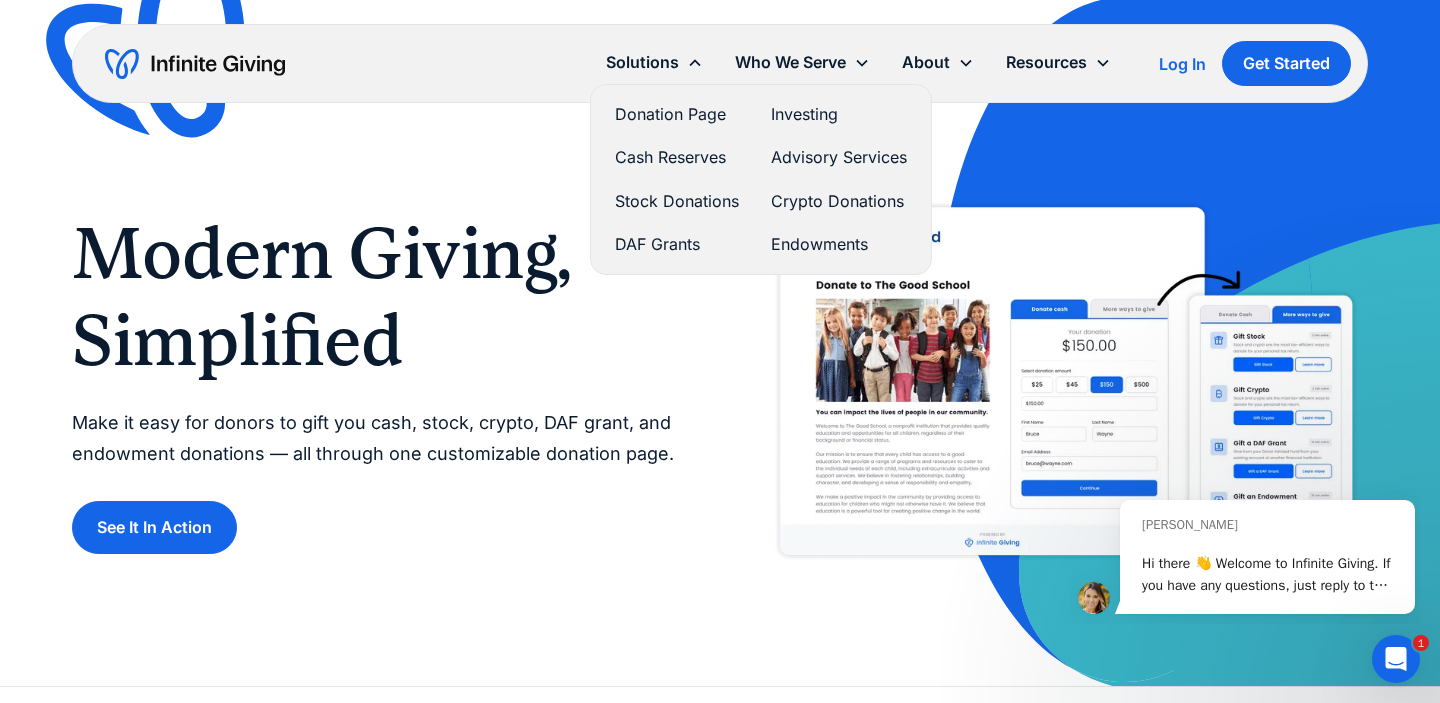 click on "Stock Donations" at bounding box center (677, 201) 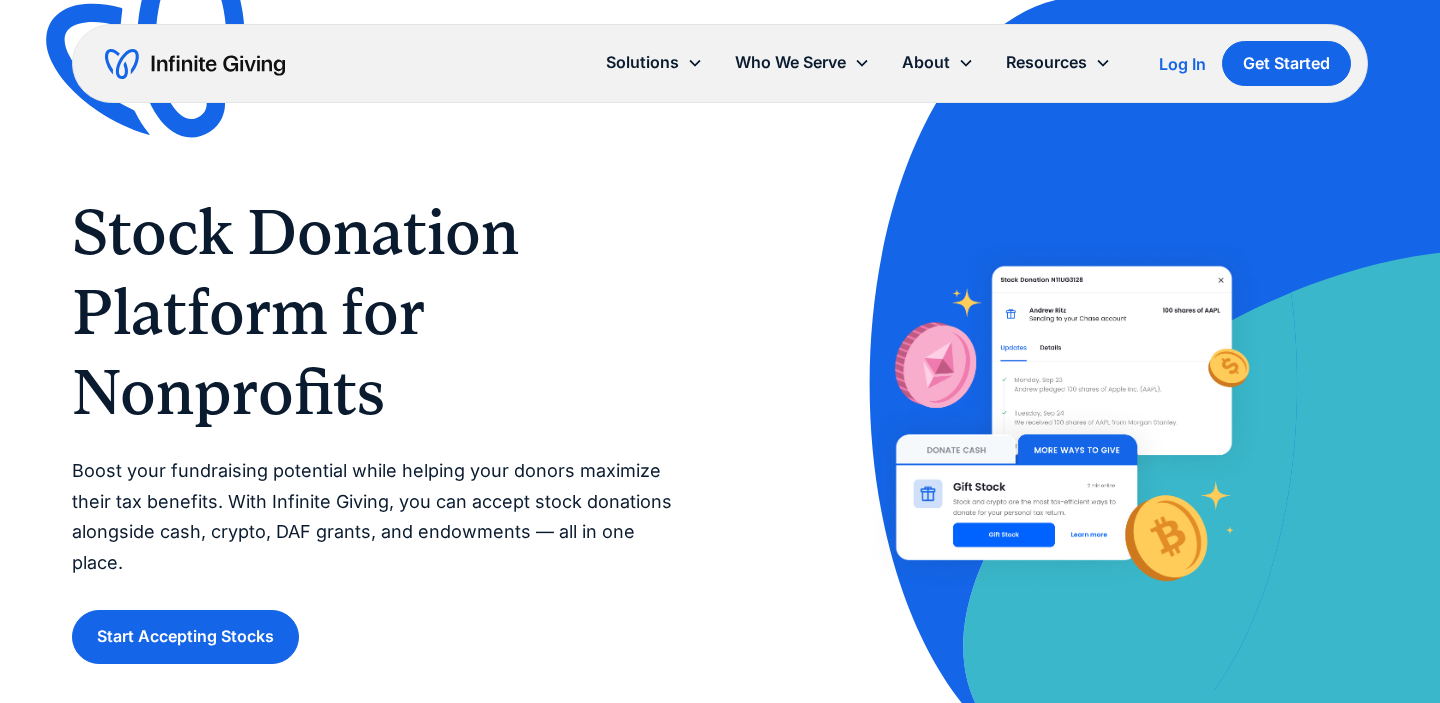 scroll, scrollTop: 0, scrollLeft: 0, axis: both 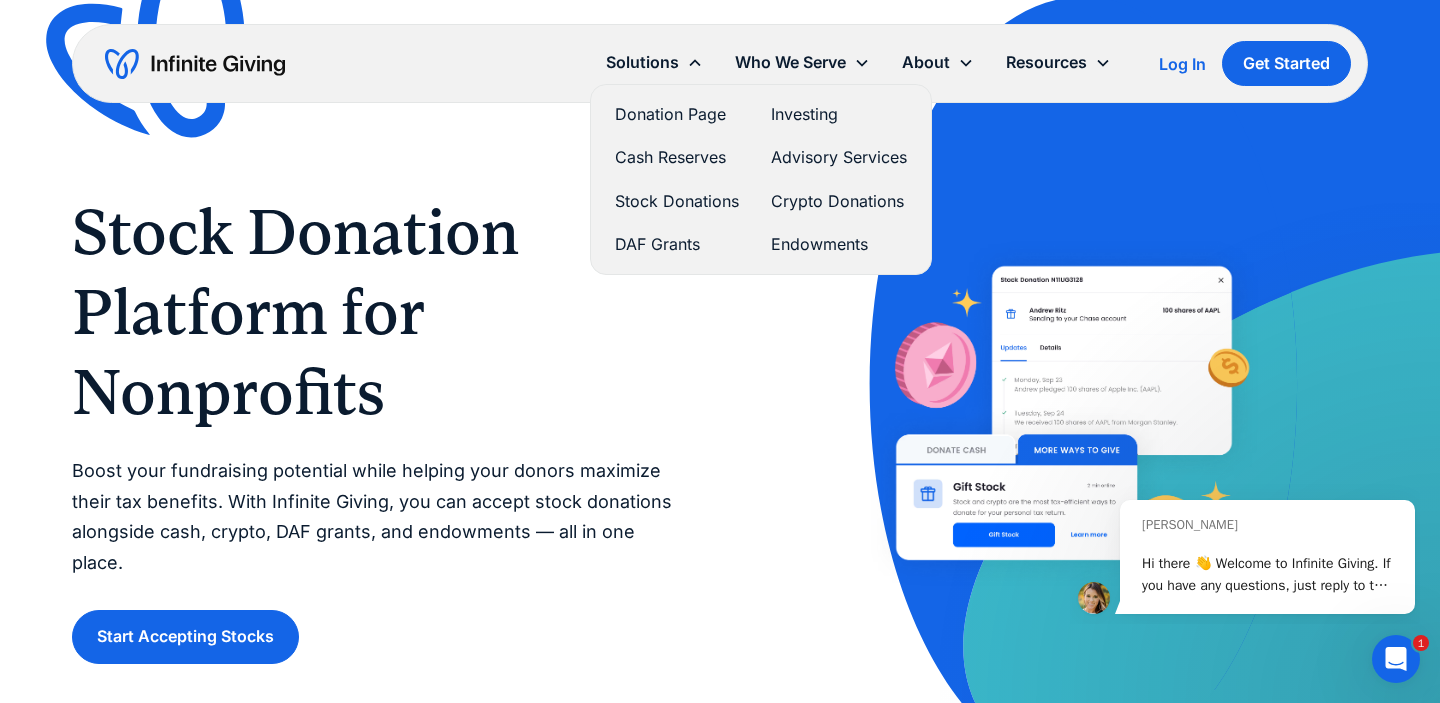 click on "DAF Grants" at bounding box center [677, 244] 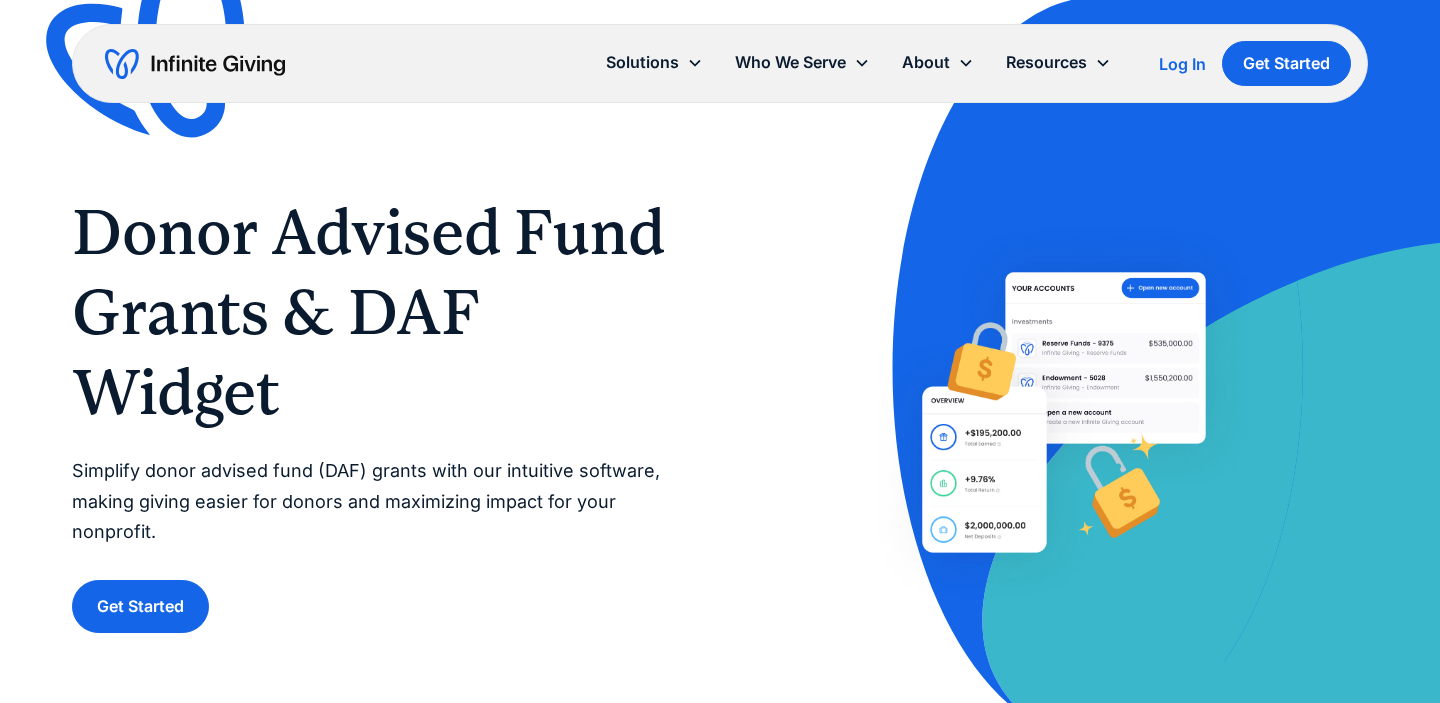 scroll, scrollTop: 0, scrollLeft: 0, axis: both 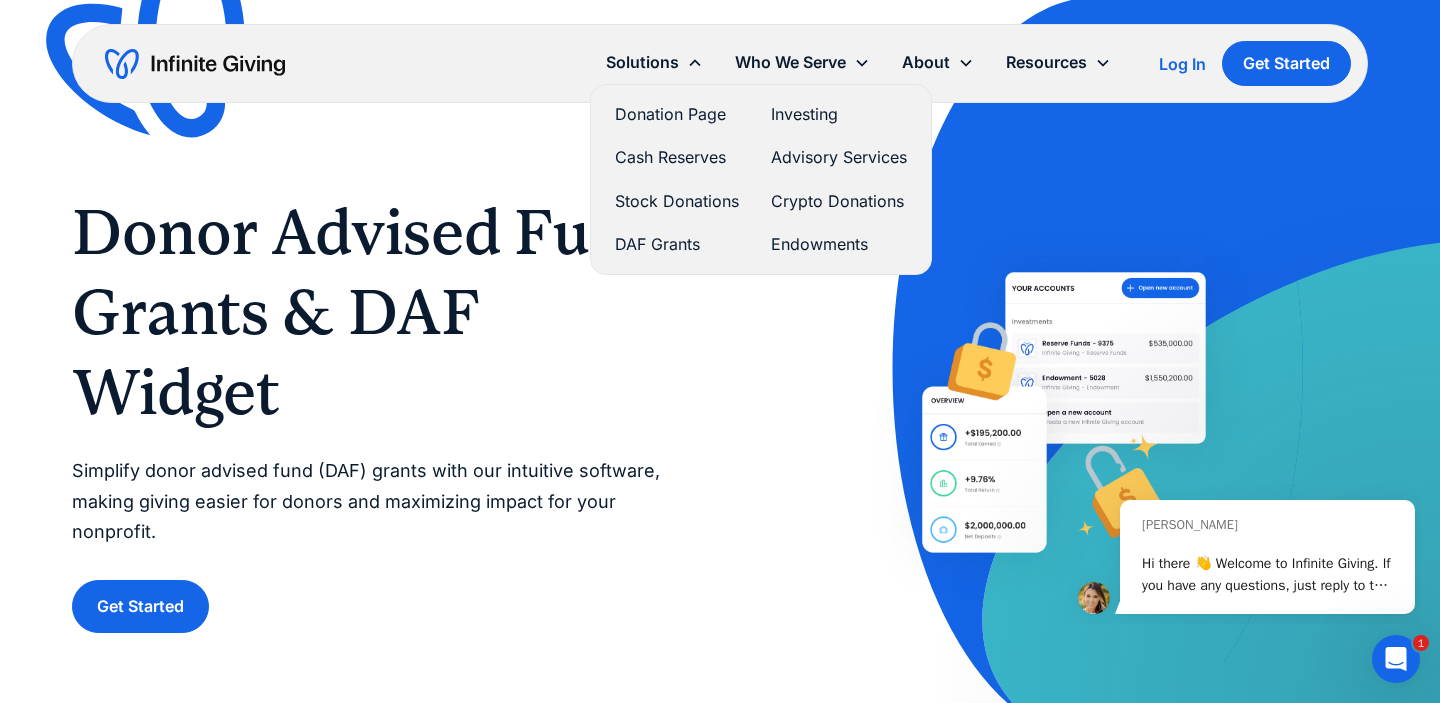click on "Investing" at bounding box center (839, 114) 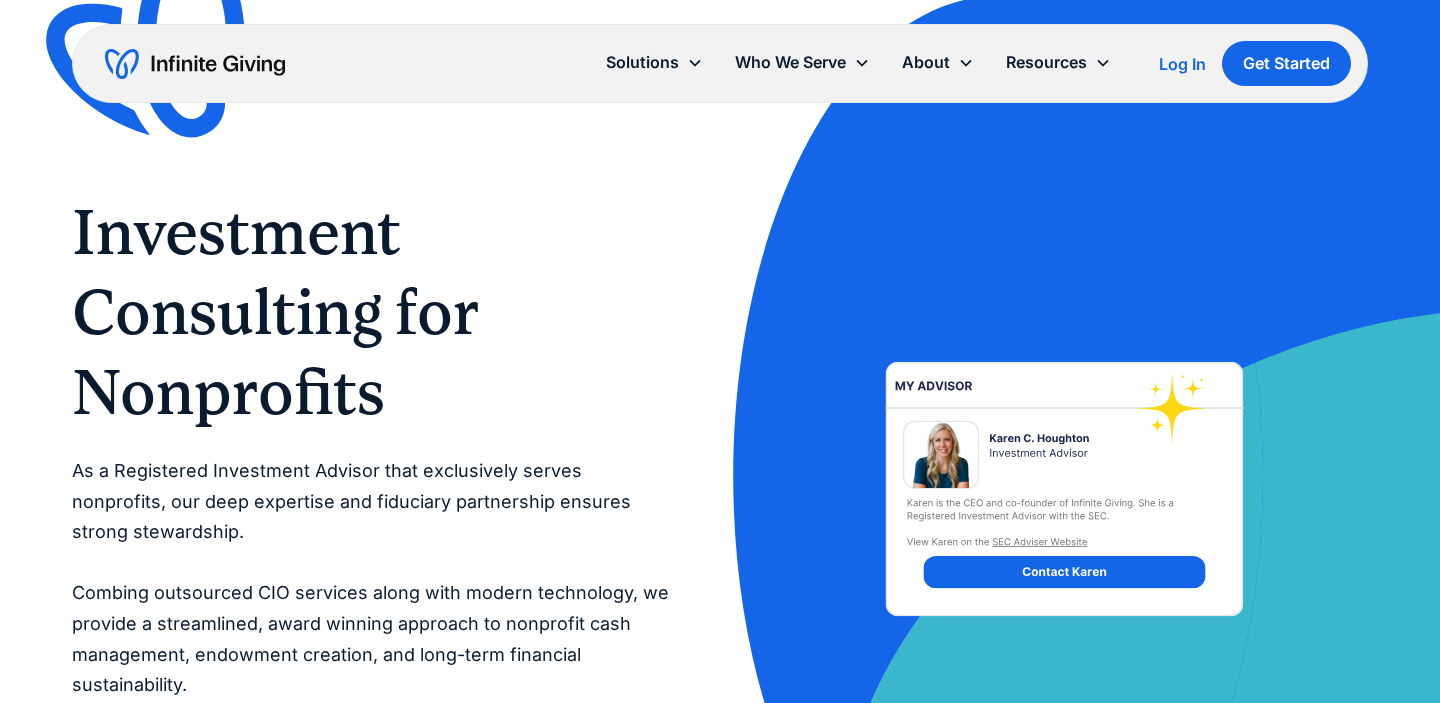 scroll, scrollTop: 0, scrollLeft: 0, axis: both 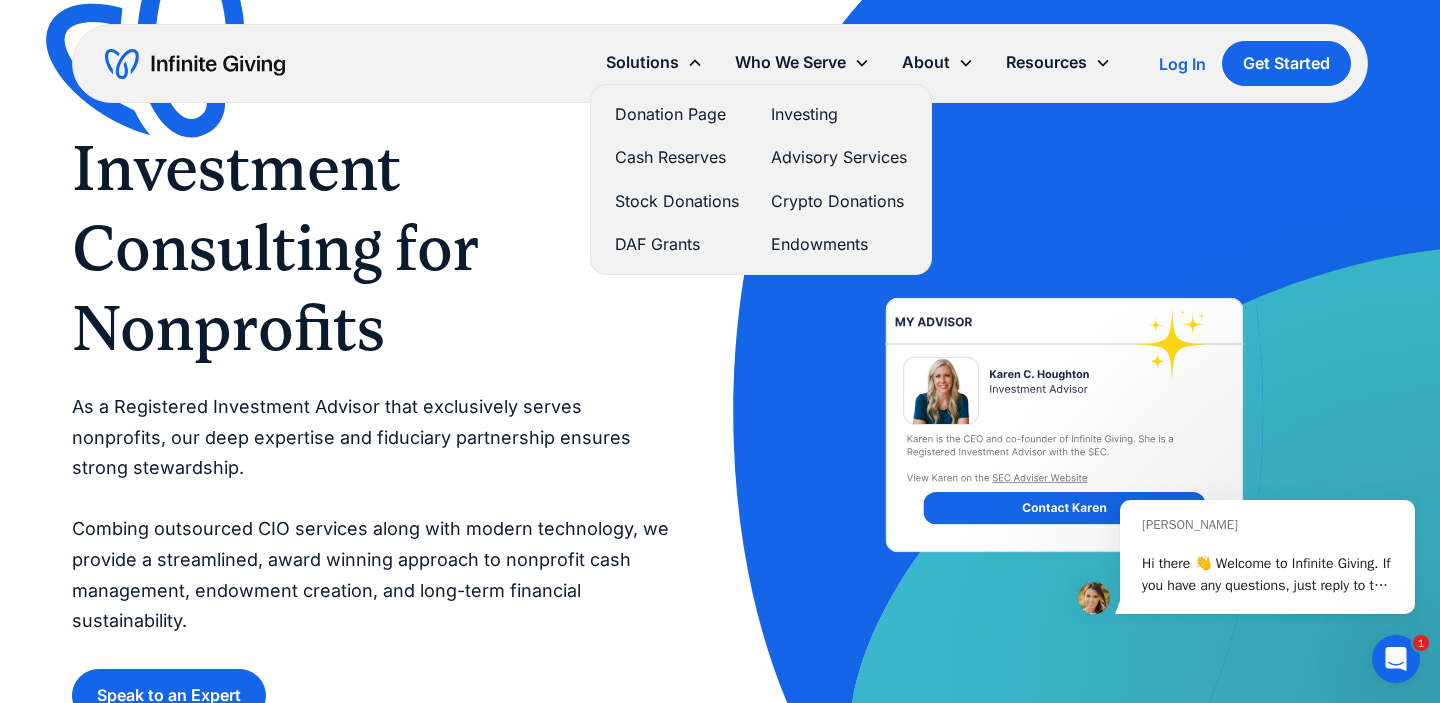 click on "Advisory Services" at bounding box center (839, 157) 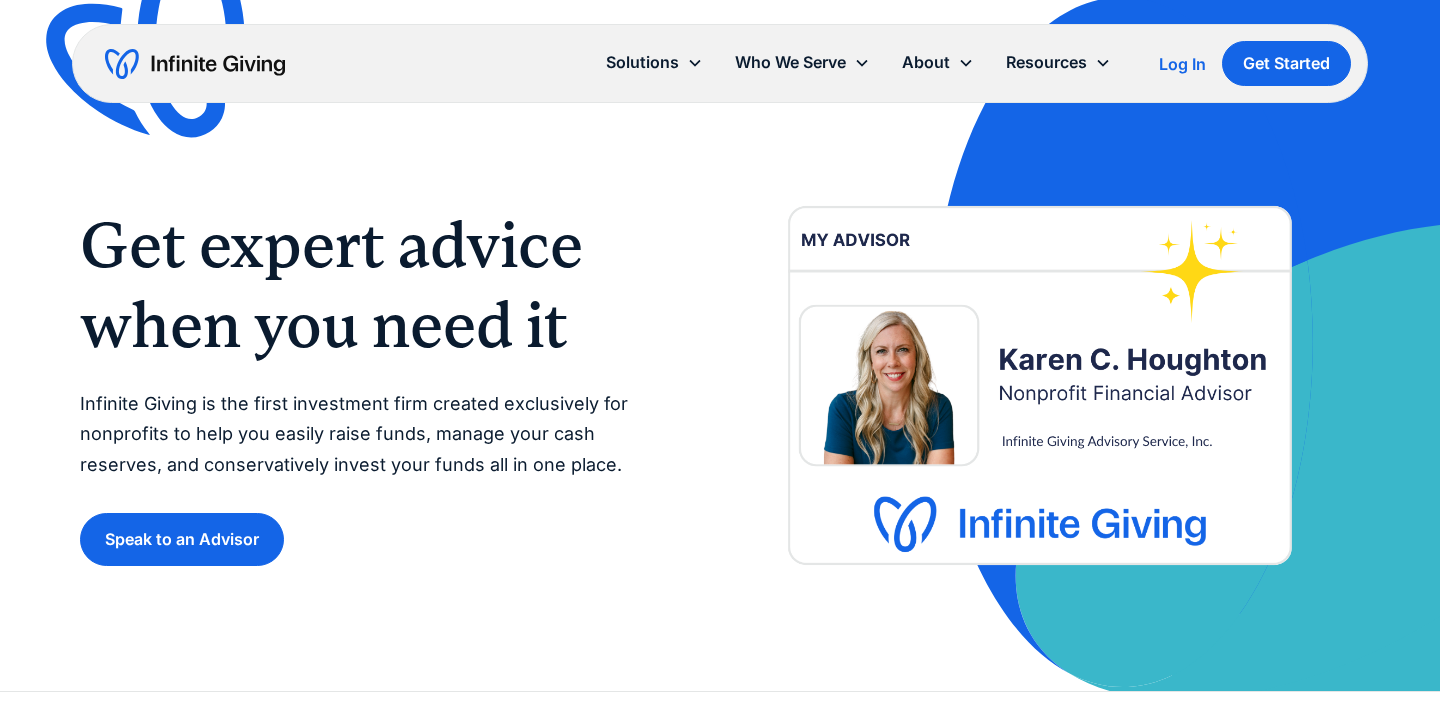 scroll, scrollTop: 0, scrollLeft: 0, axis: both 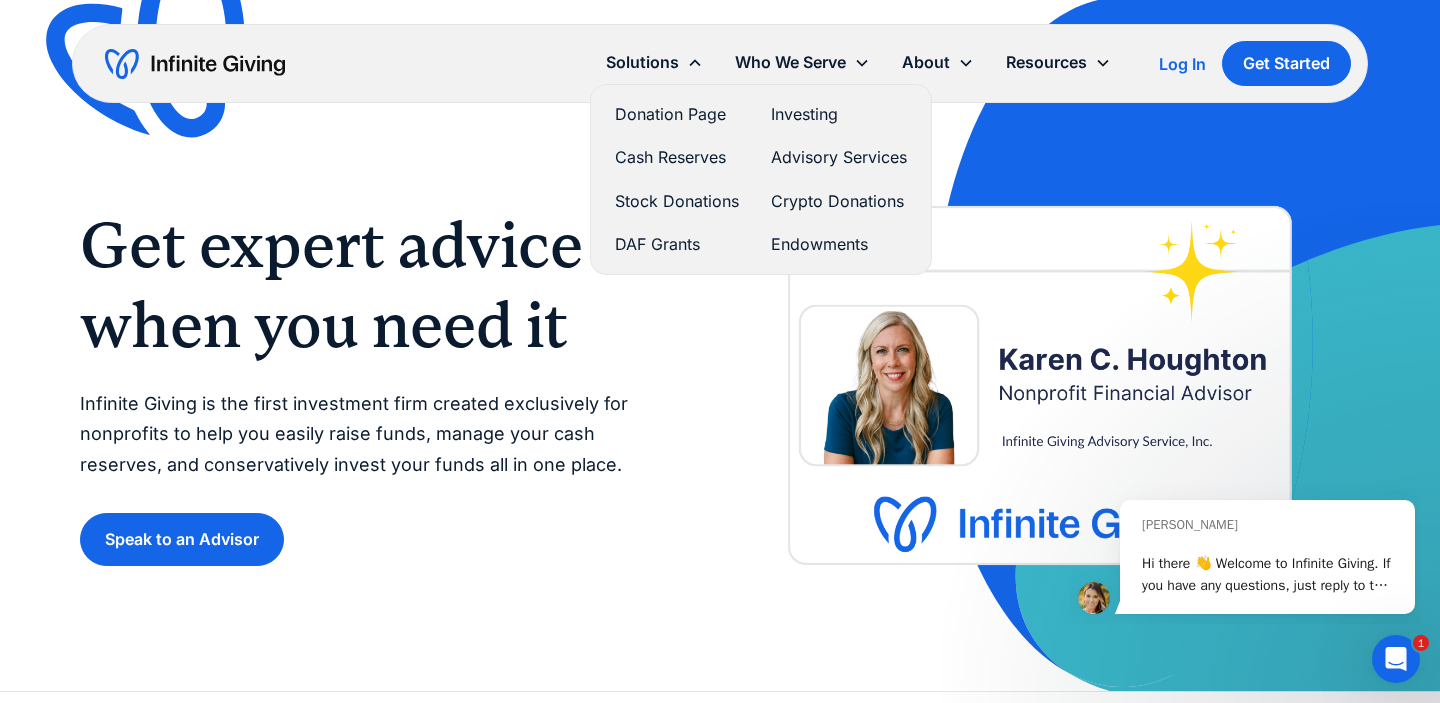 click on "Crypto Donations" at bounding box center (839, 201) 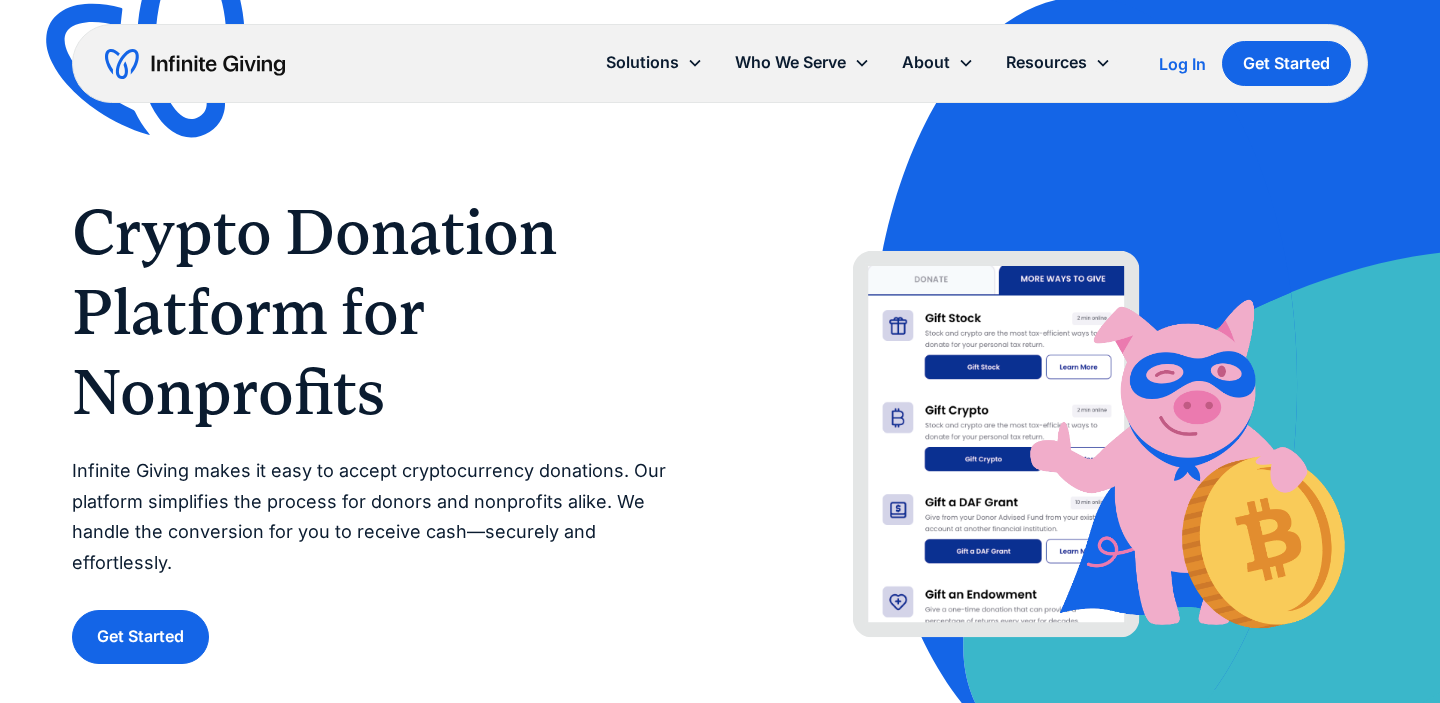 scroll, scrollTop: 0, scrollLeft: 0, axis: both 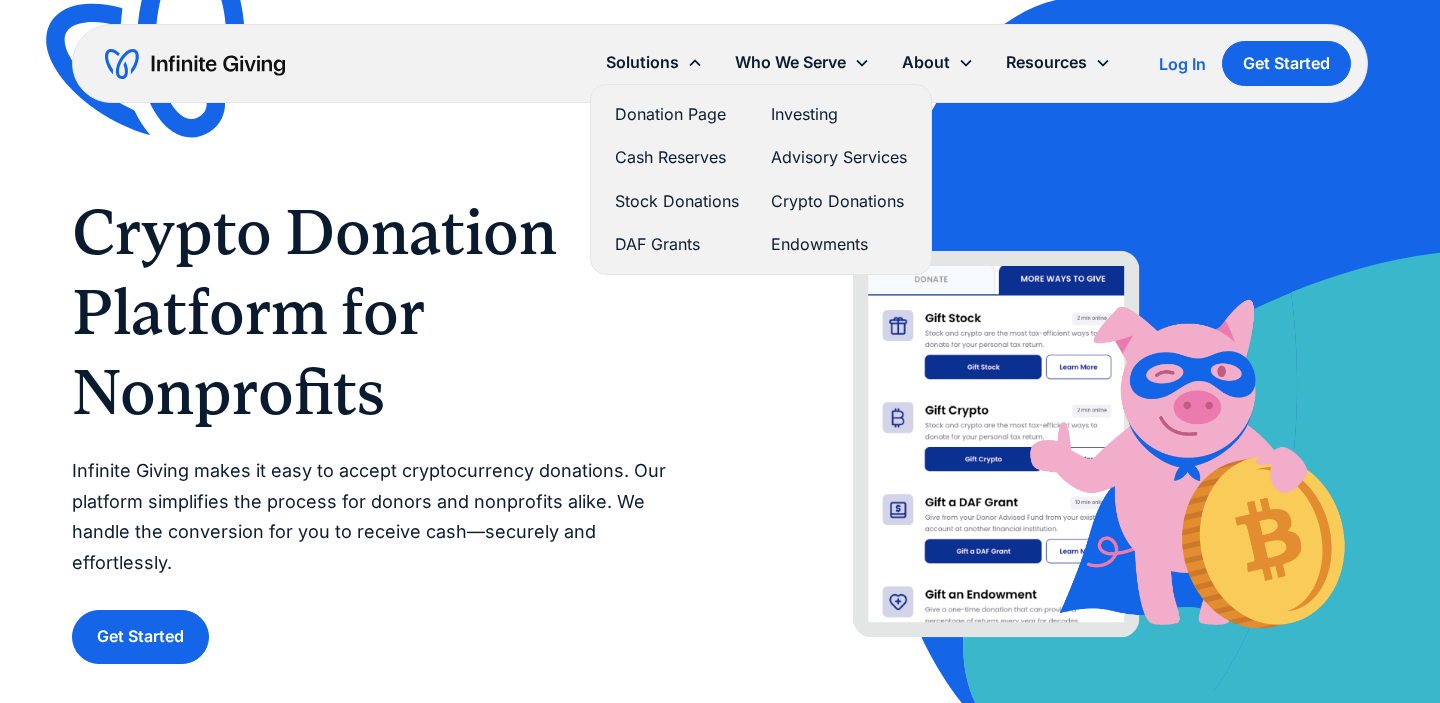 click on "Endowments" at bounding box center [839, 244] 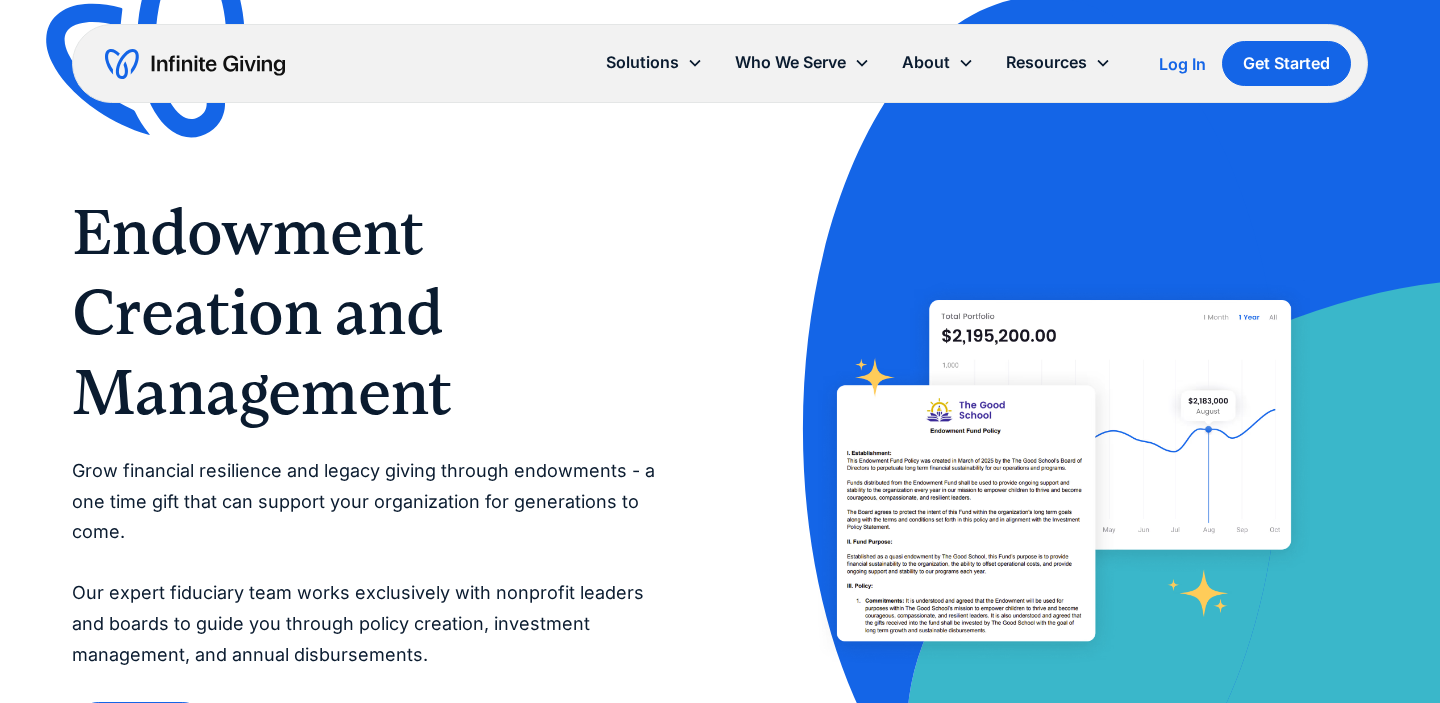 scroll, scrollTop: 0, scrollLeft: 0, axis: both 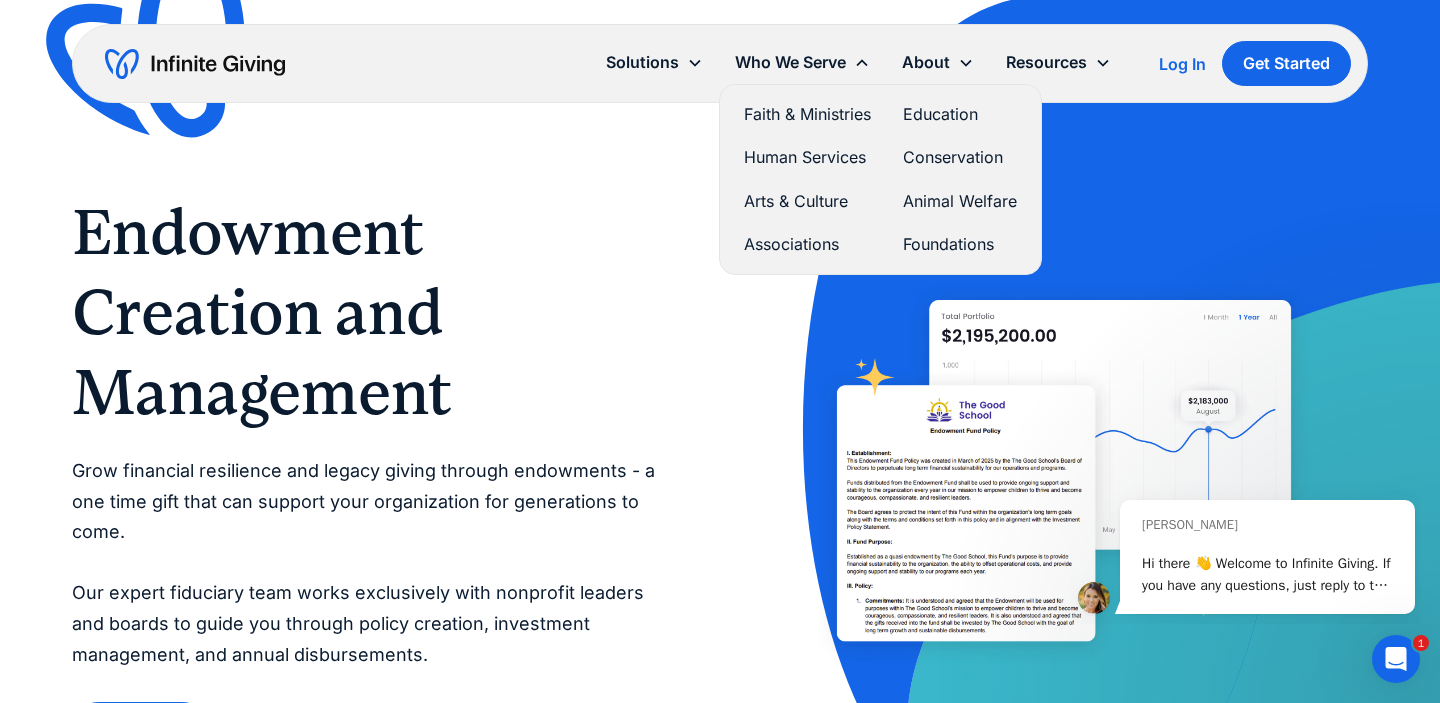 click on "Faith & Ministries" at bounding box center [807, 114] 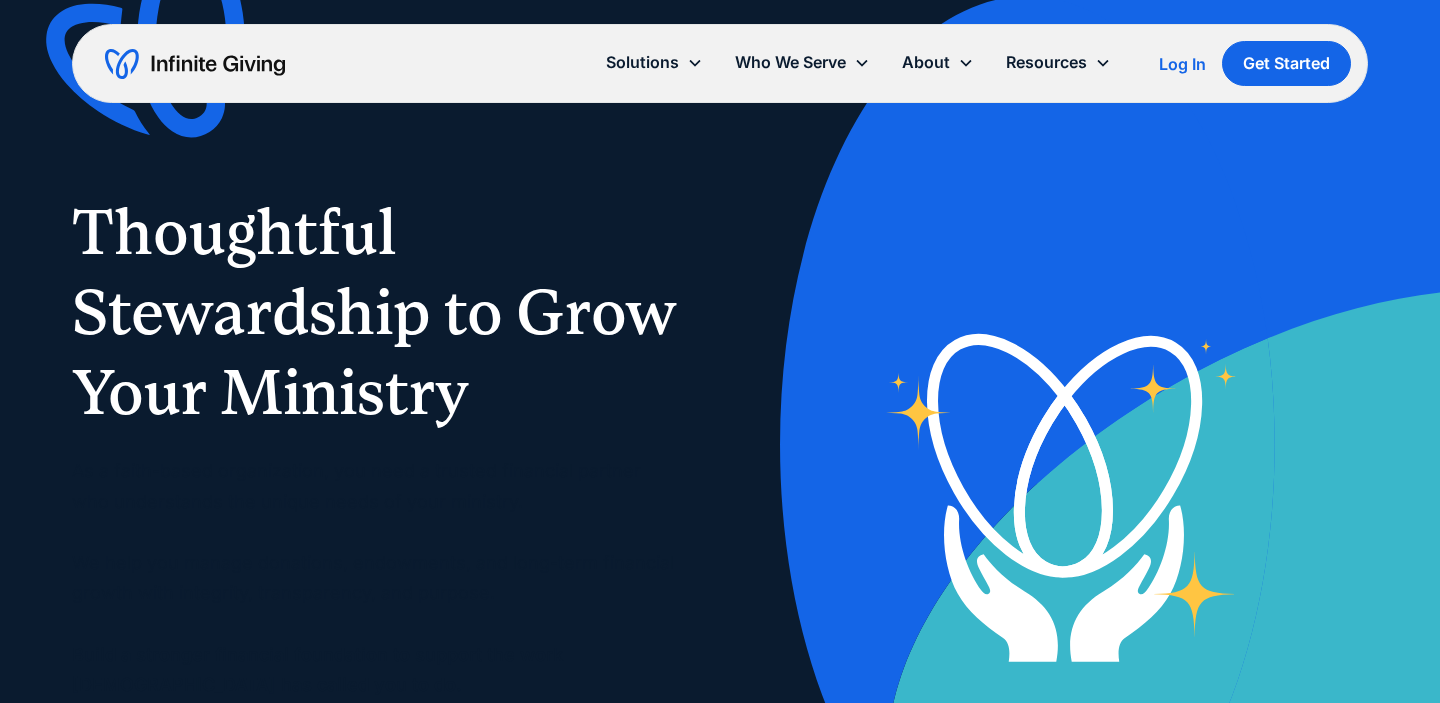 scroll, scrollTop: 0, scrollLeft: 0, axis: both 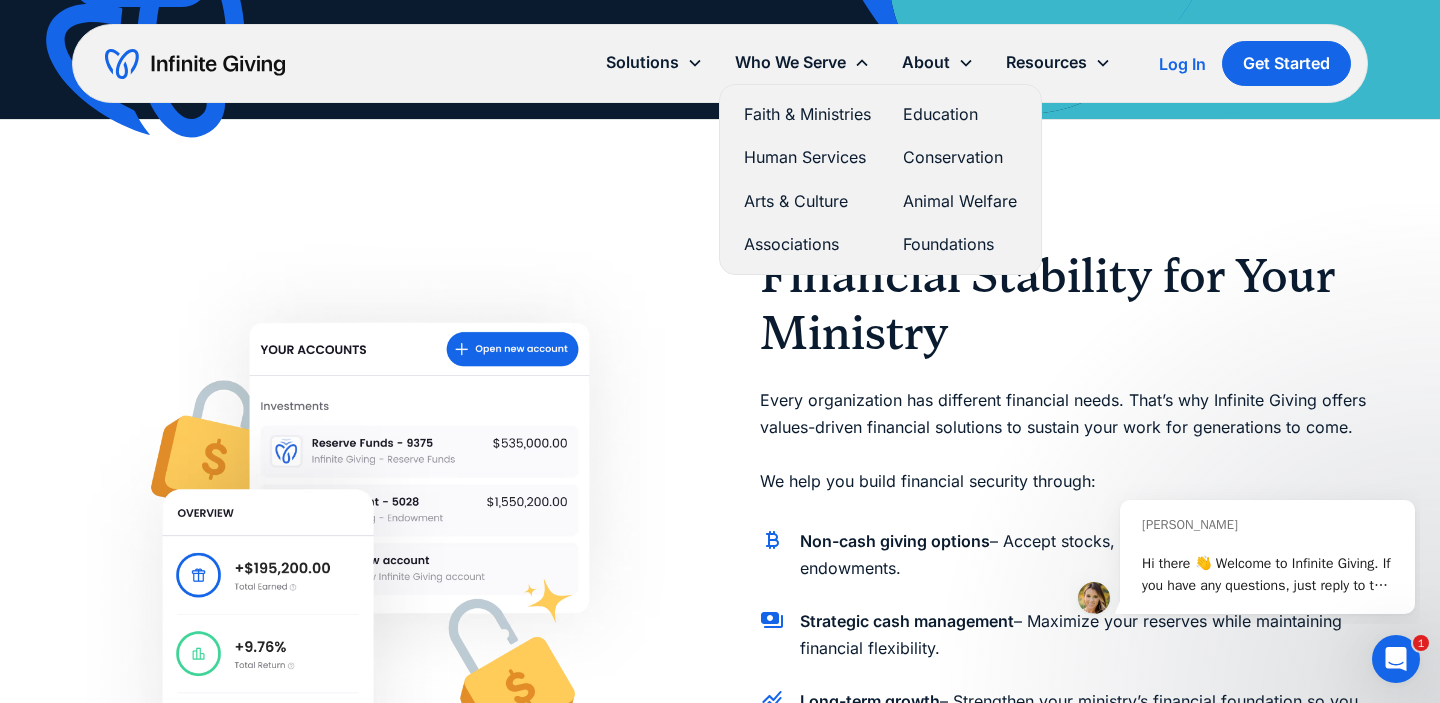 click on "Human Services" at bounding box center [807, 157] 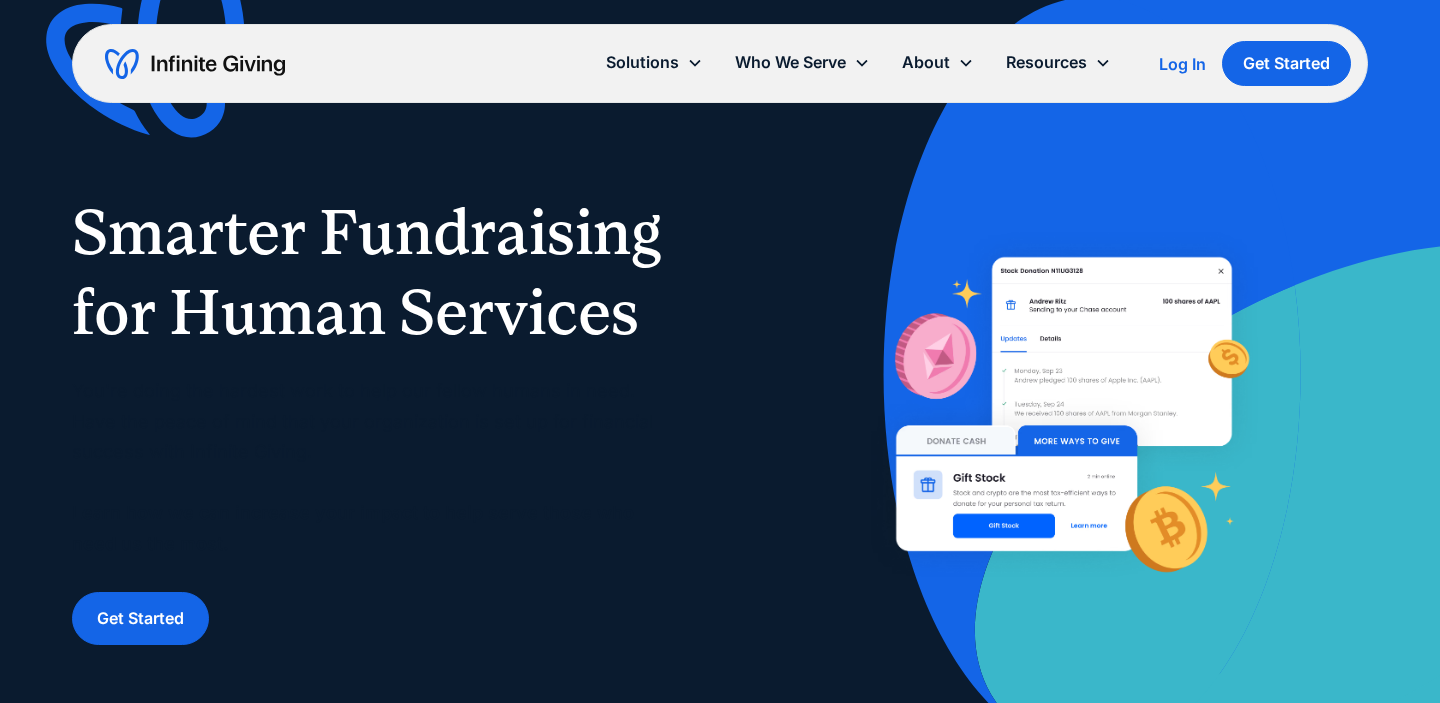 scroll, scrollTop: 0, scrollLeft: 0, axis: both 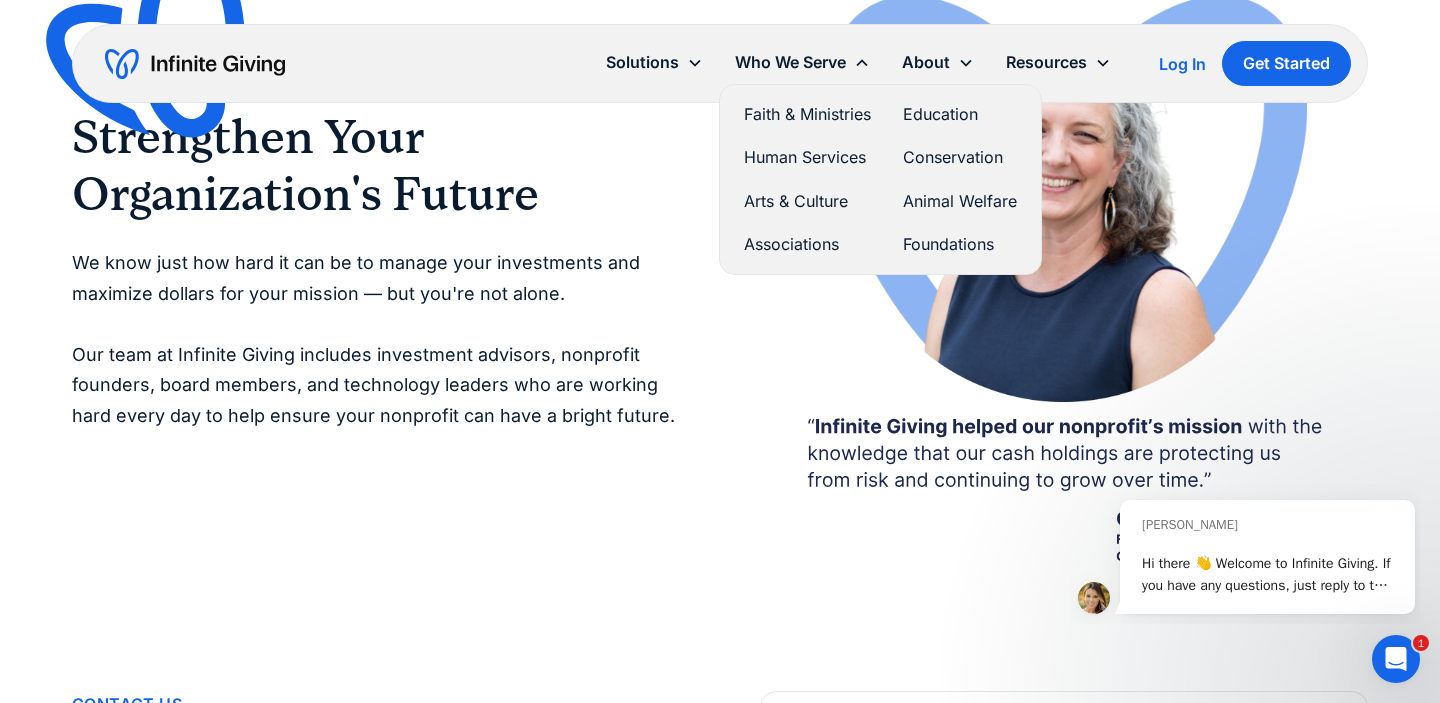 click on "Arts & Culture" at bounding box center (807, 201) 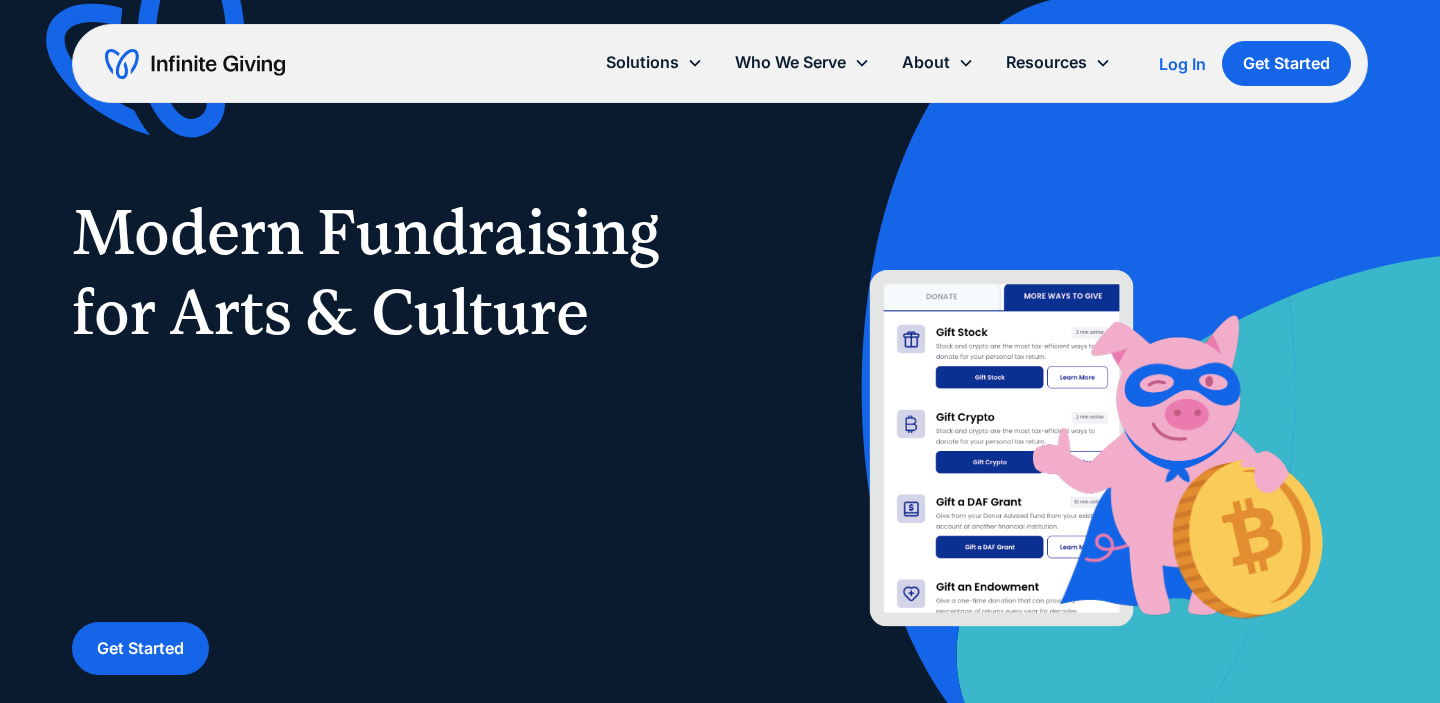 scroll, scrollTop: 0, scrollLeft: 0, axis: both 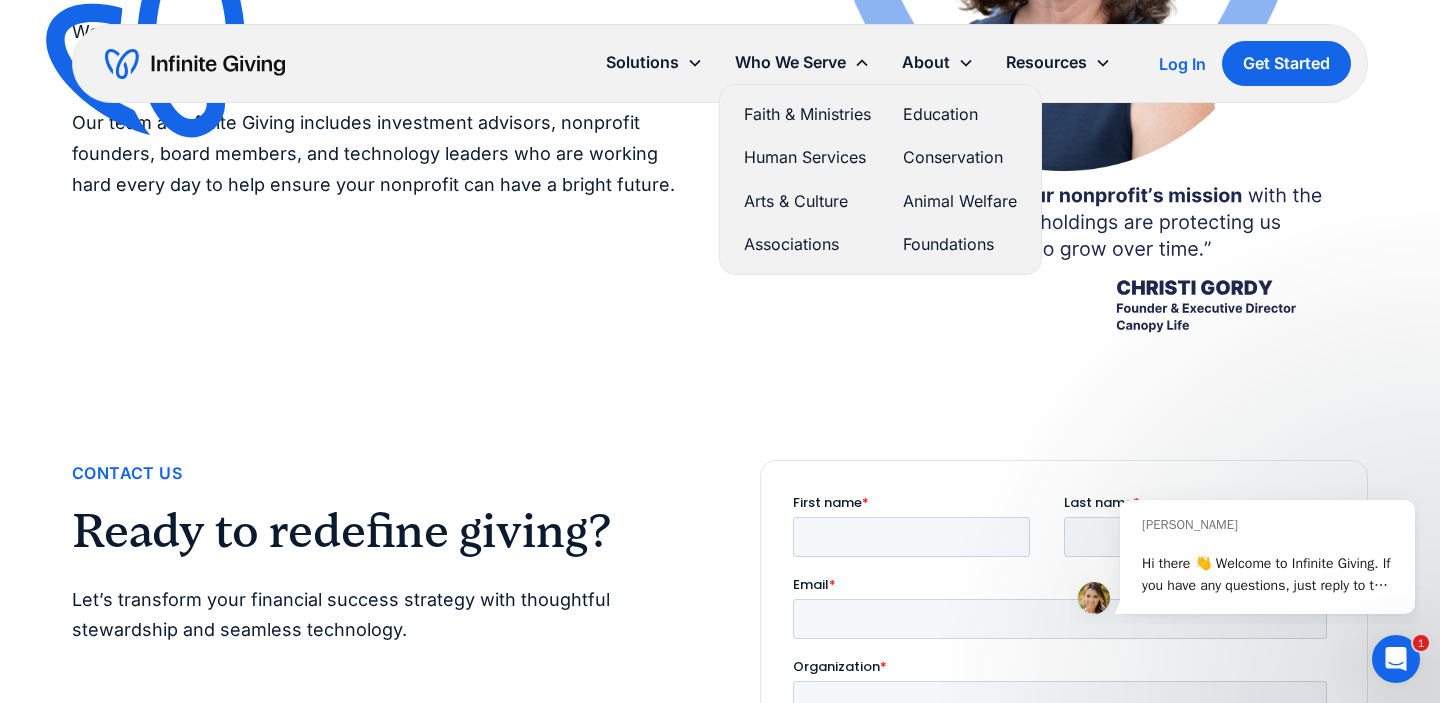click on "Education" at bounding box center (960, 114) 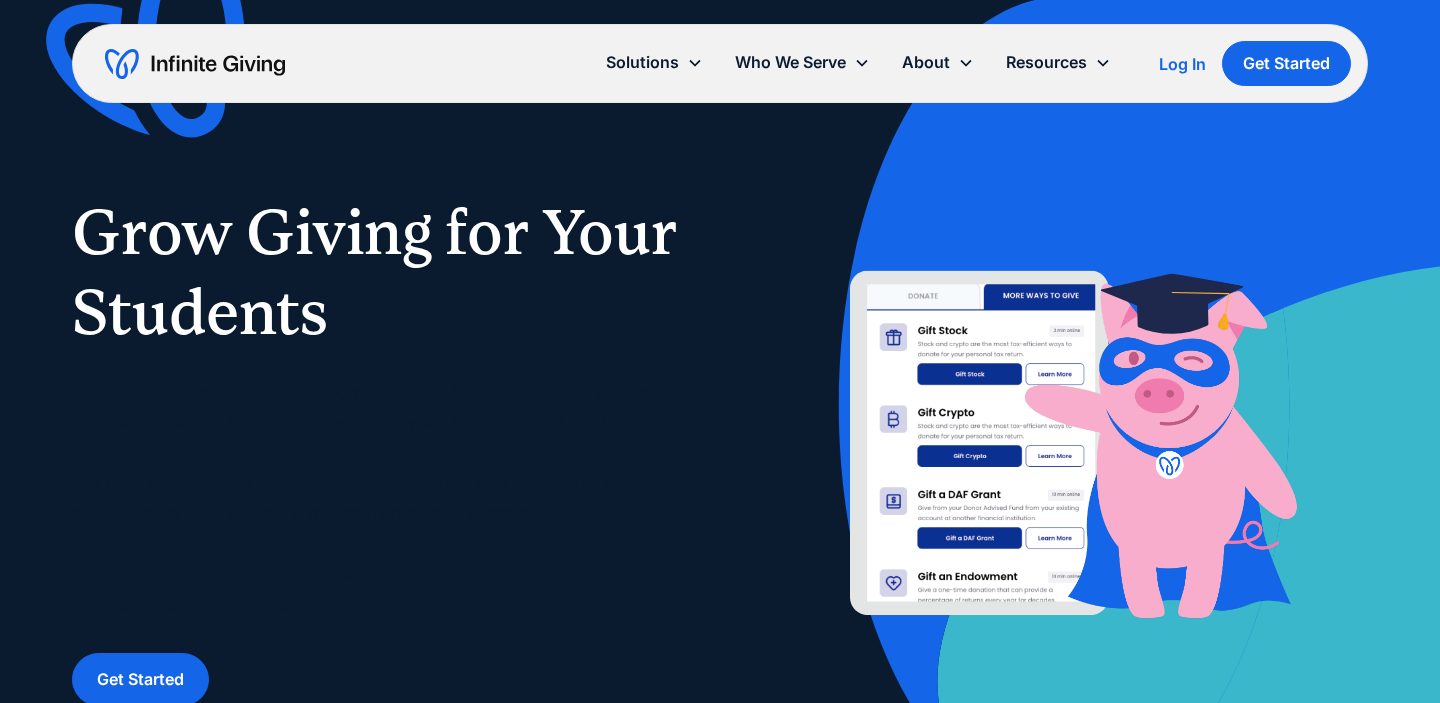 scroll, scrollTop: 0, scrollLeft: 0, axis: both 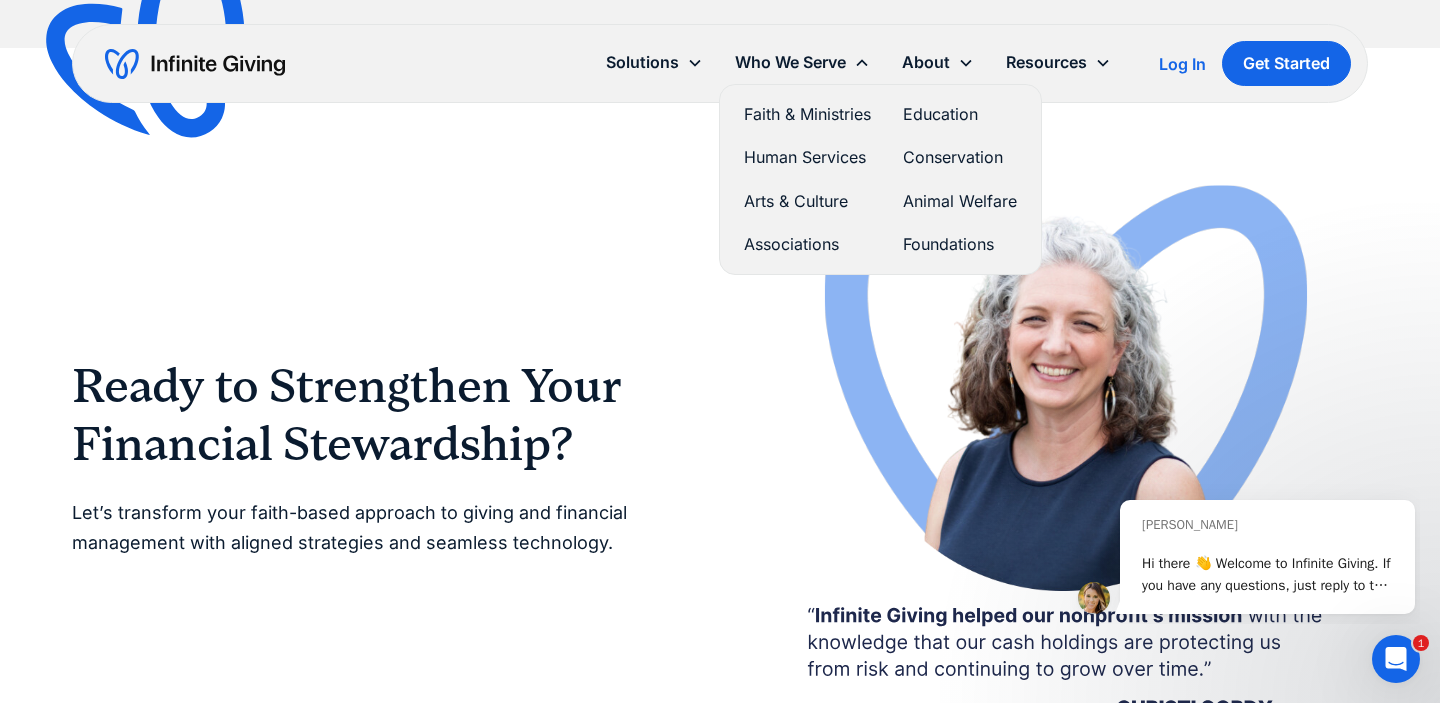 click on "Conservation" at bounding box center [960, 157] 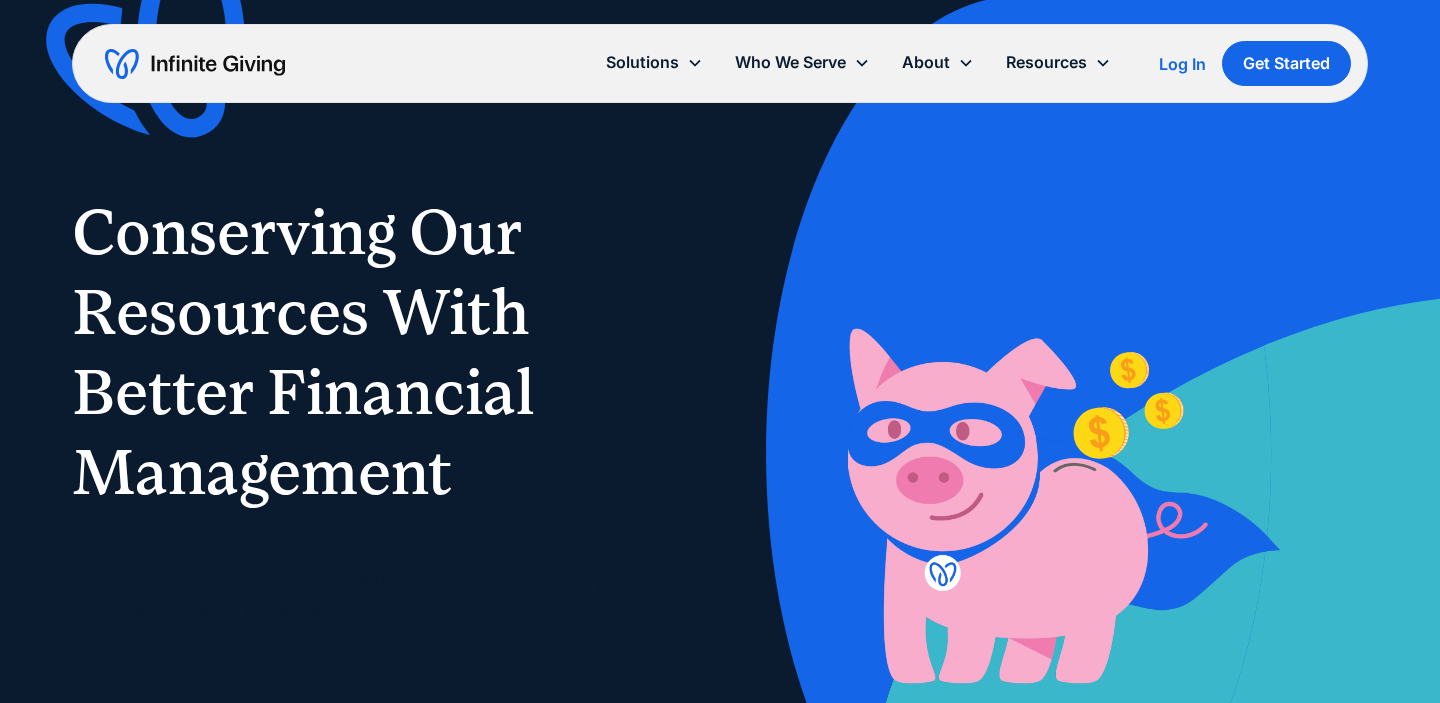 scroll, scrollTop: 0, scrollLeft: 0, axis: both 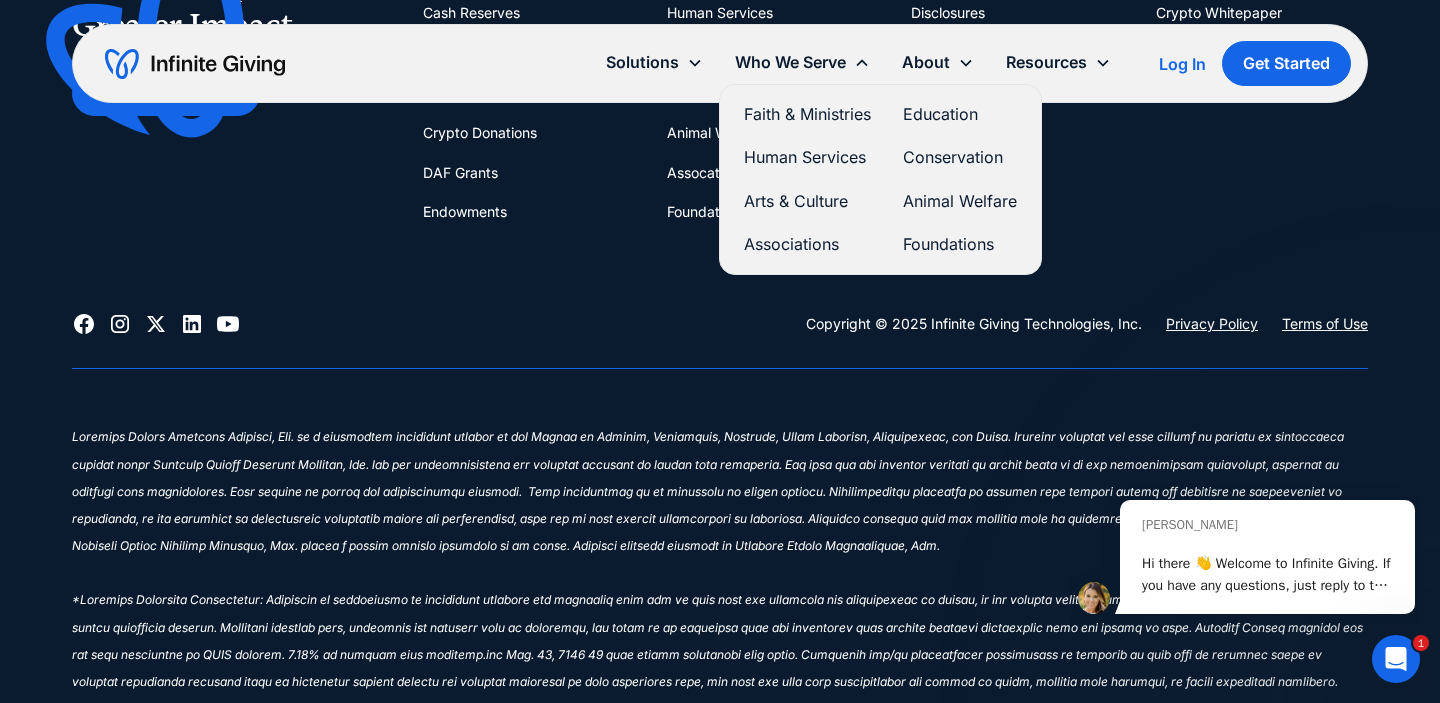 click on "Foundations" at bounding box center (960, 244) 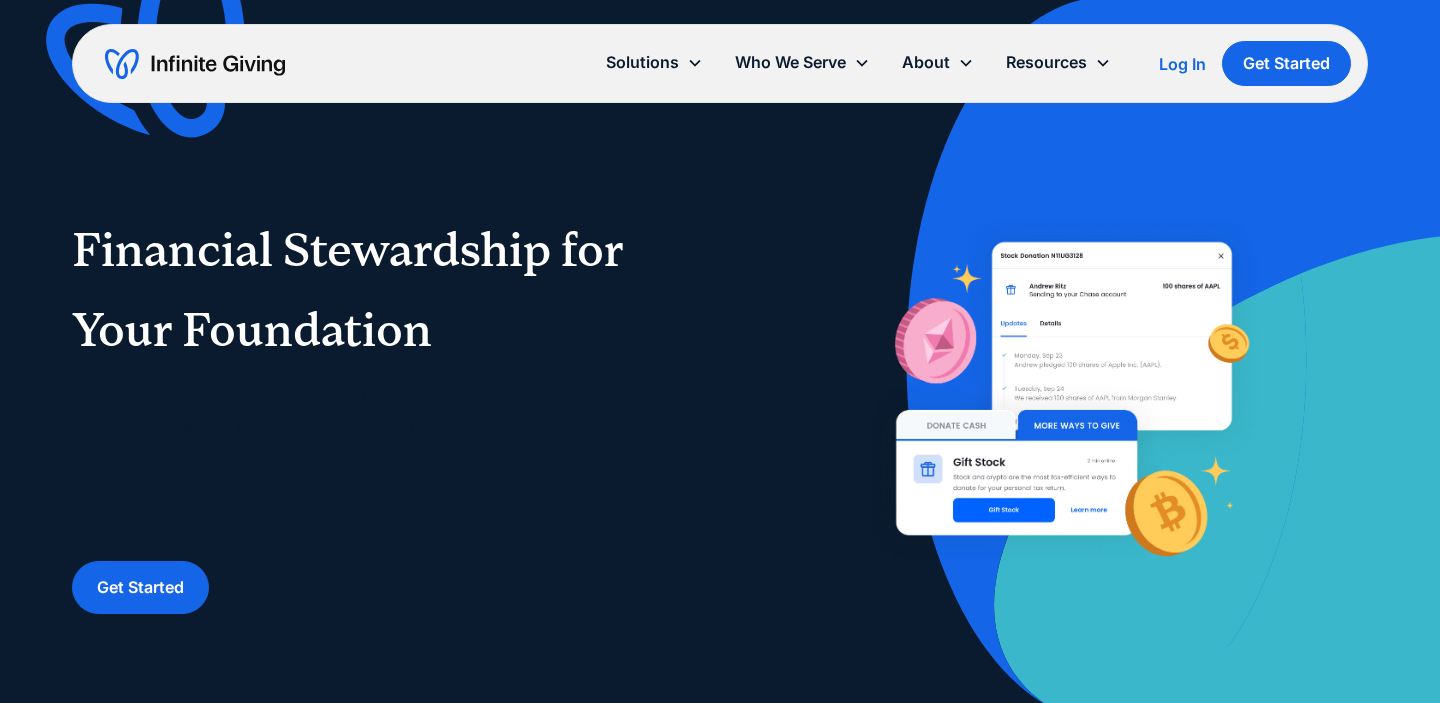 scroll, scrollTop: 0, scrollLeft: 0, axis: both 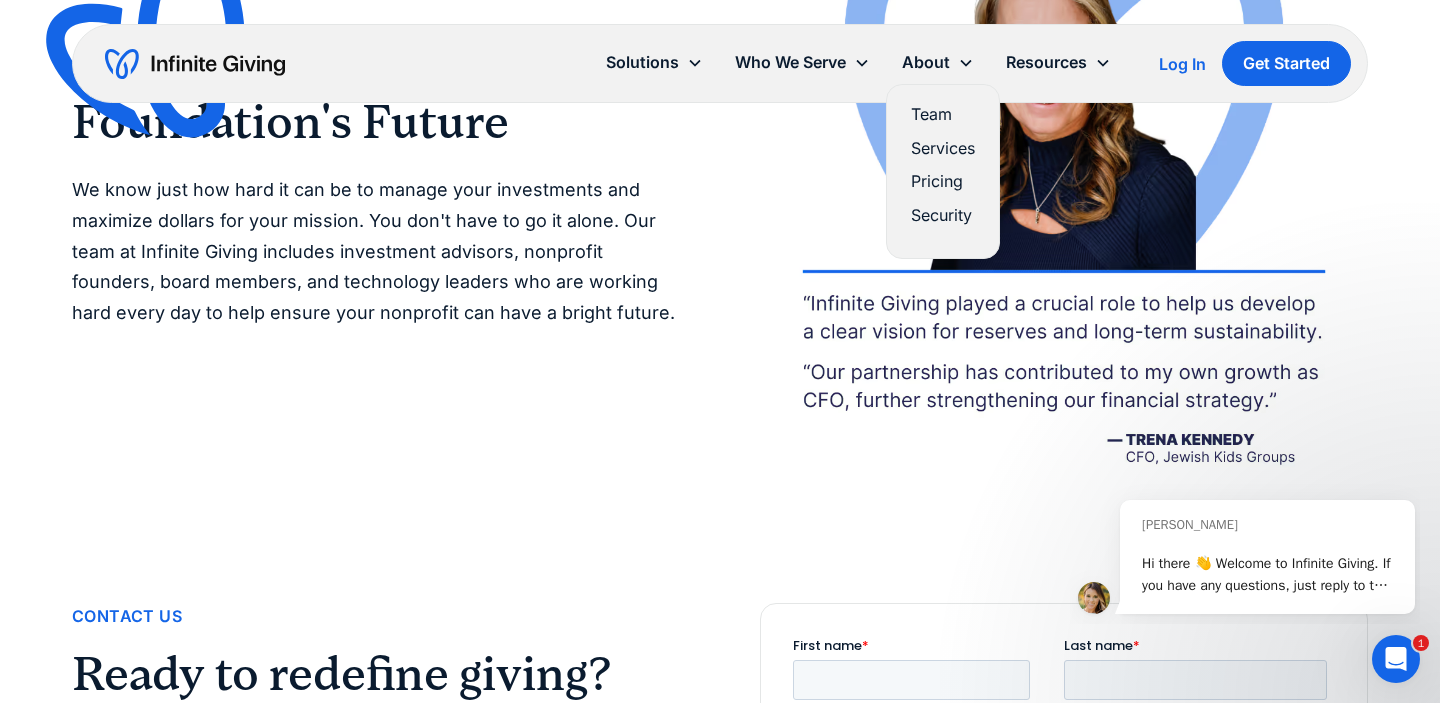 click on "Team" at bounding box center [943, 114] 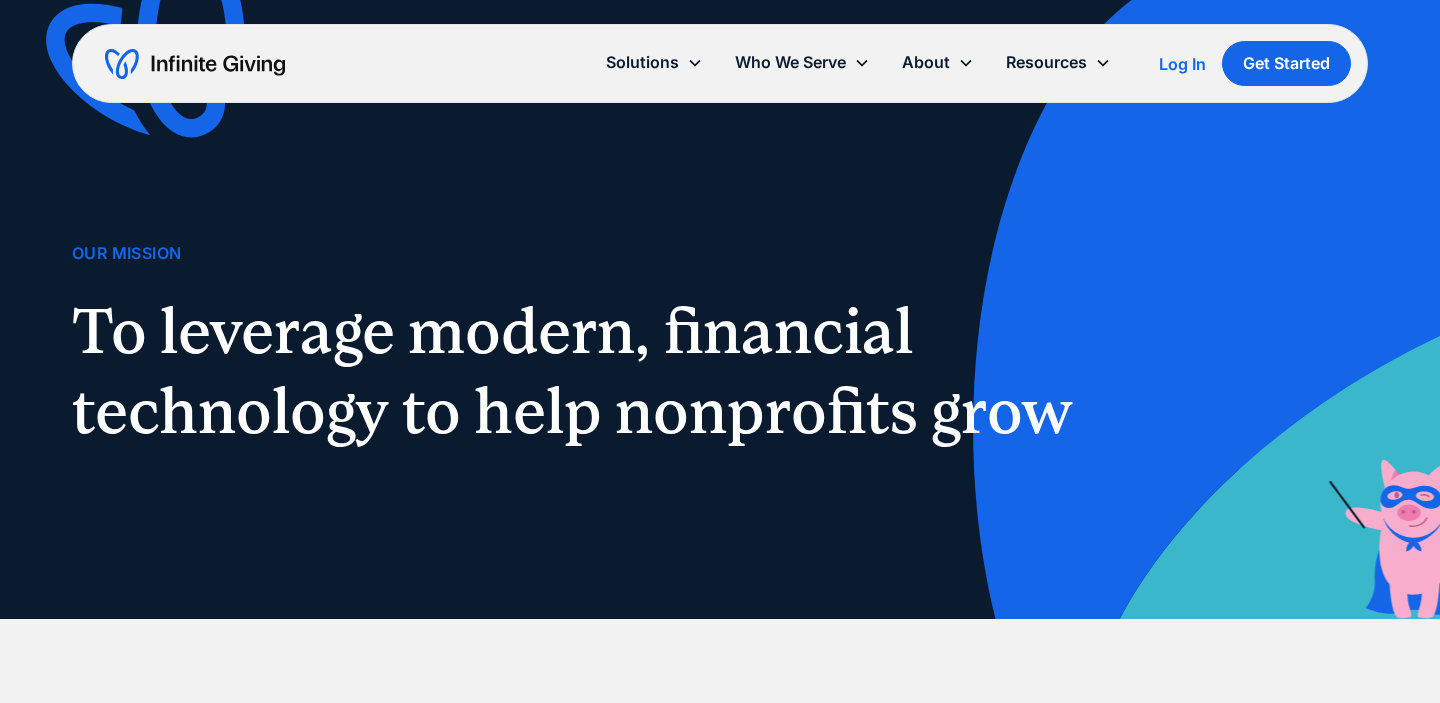 scroll, scrollTop: 0, scrollLeft: 0, axis: both 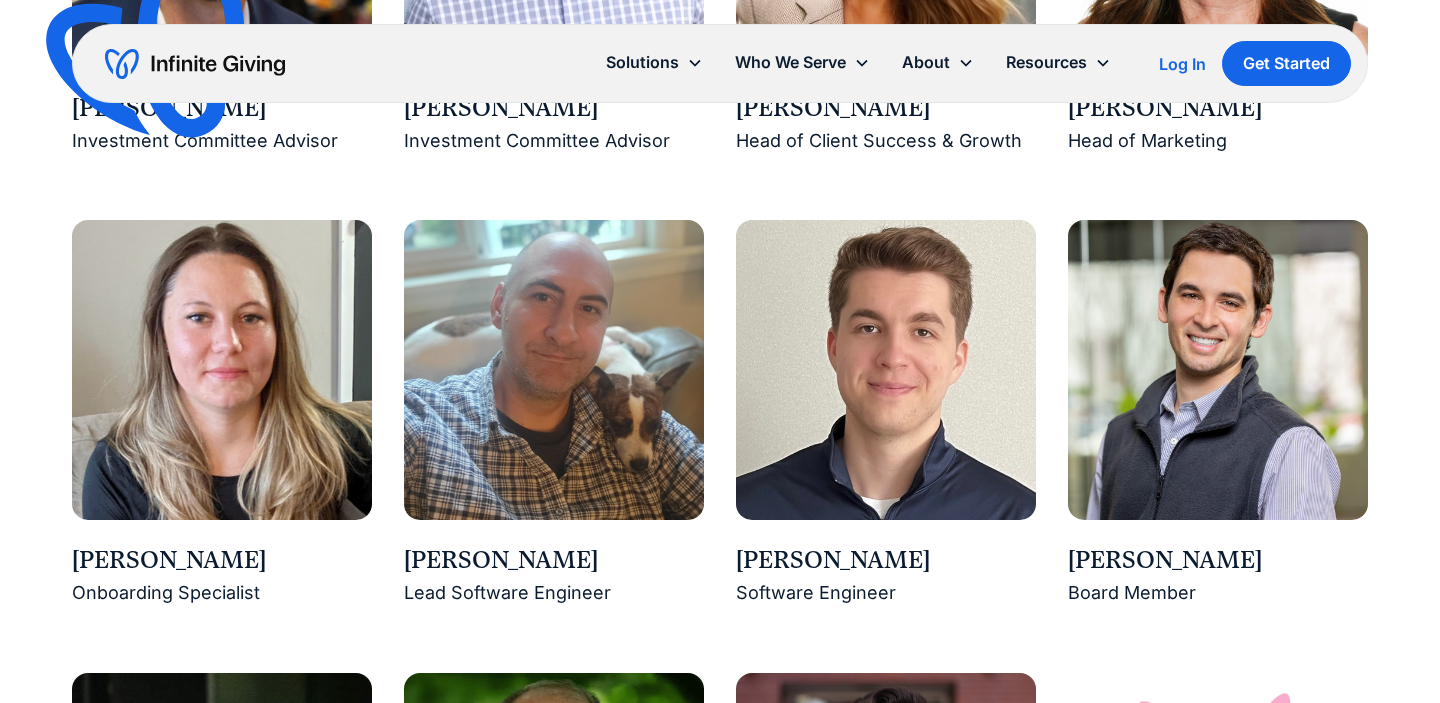 click at bounding box center [1218, 370] 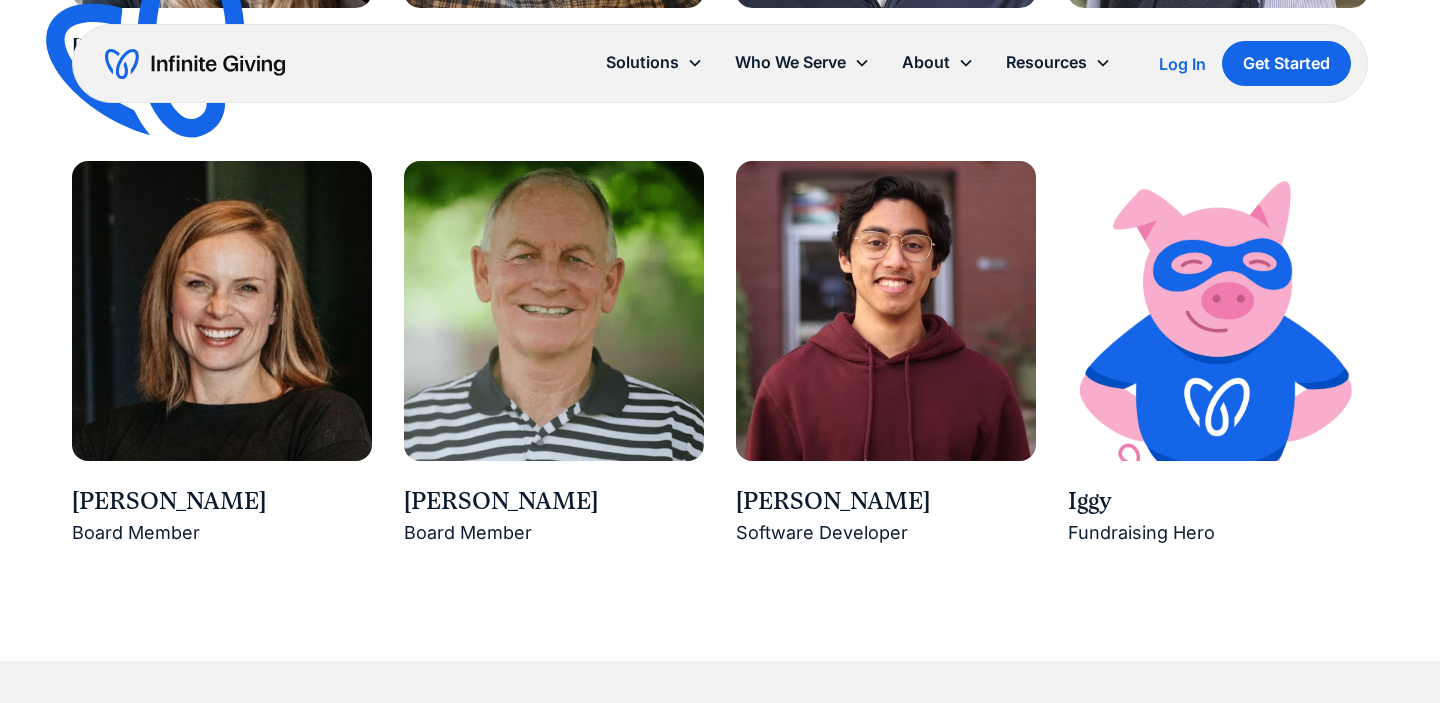 scroll, scrollTop: 3052, scrollLeft: 0, axis: vertical 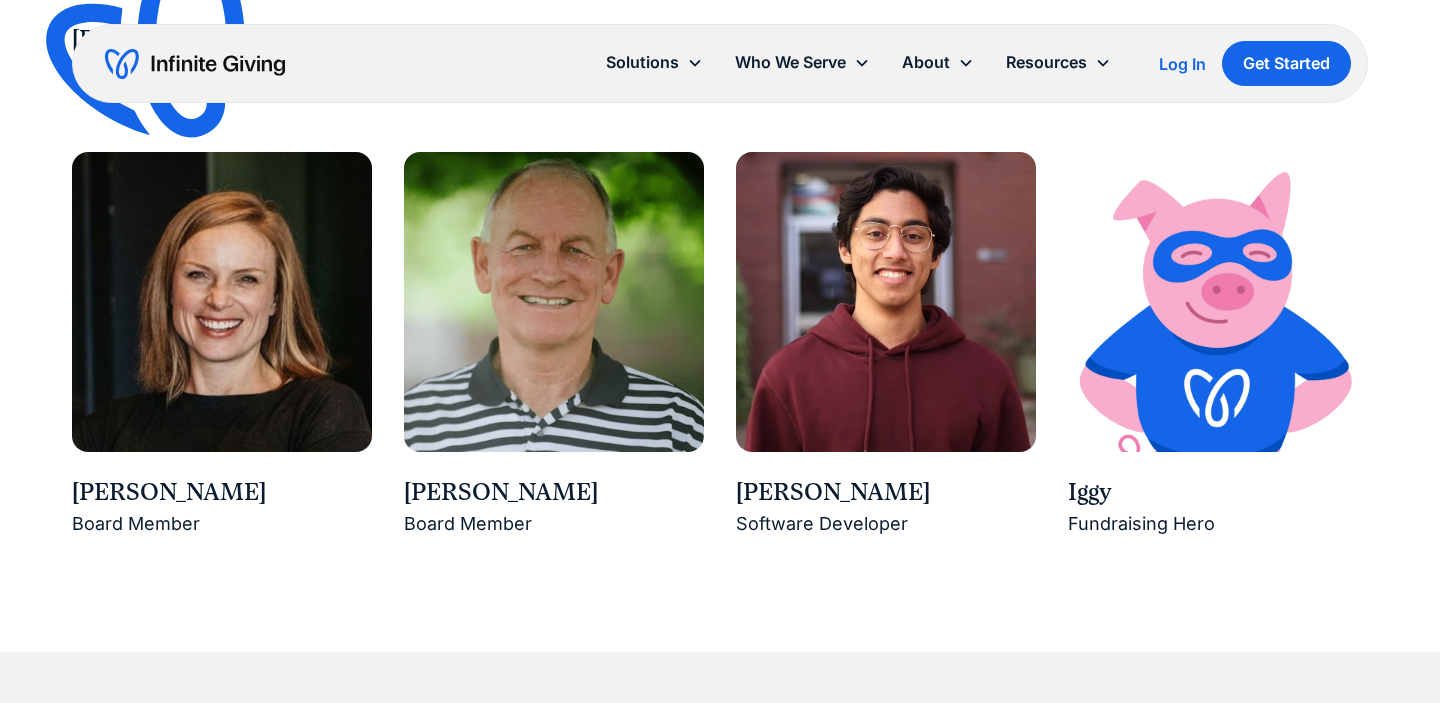 click on "Kathryn O'Day" at bounding box center (222, 493) 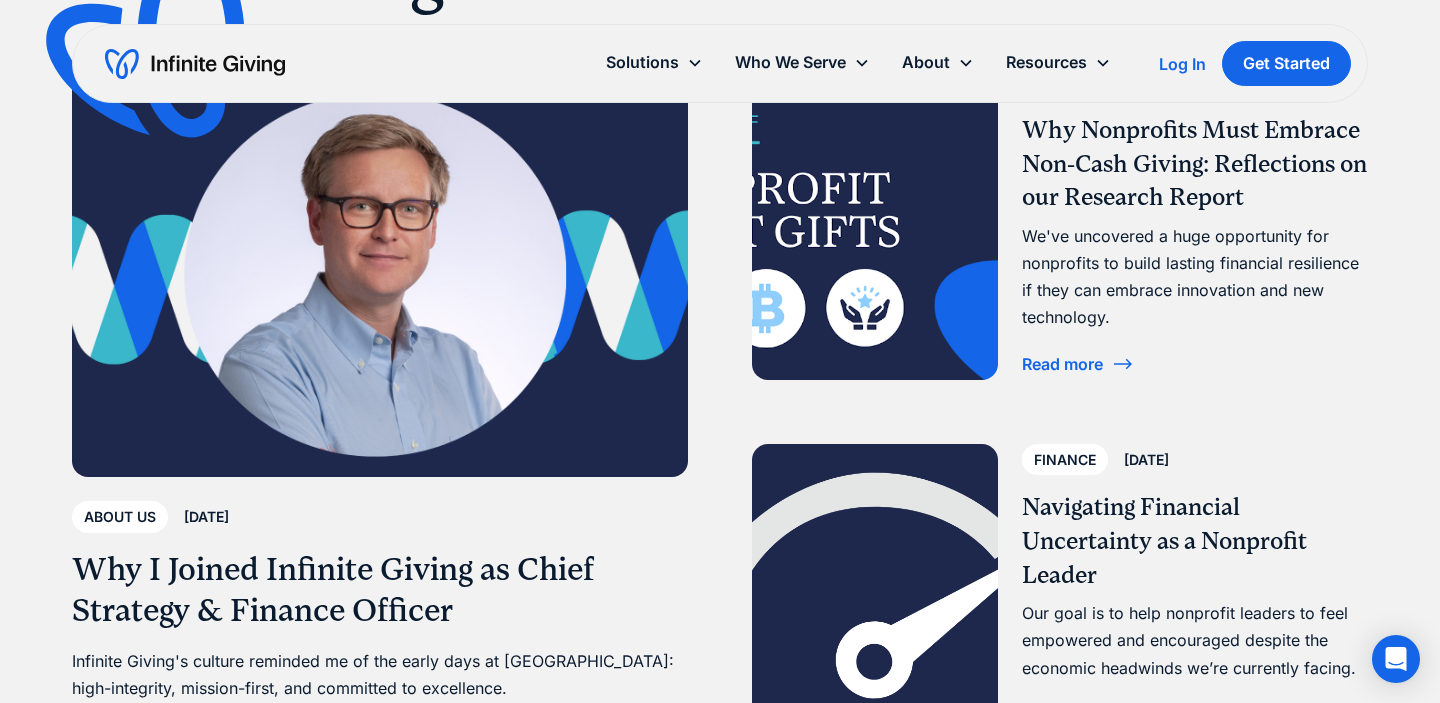 scroll, scrollTop: 3990, scrollLeft: 0, axis: vertical 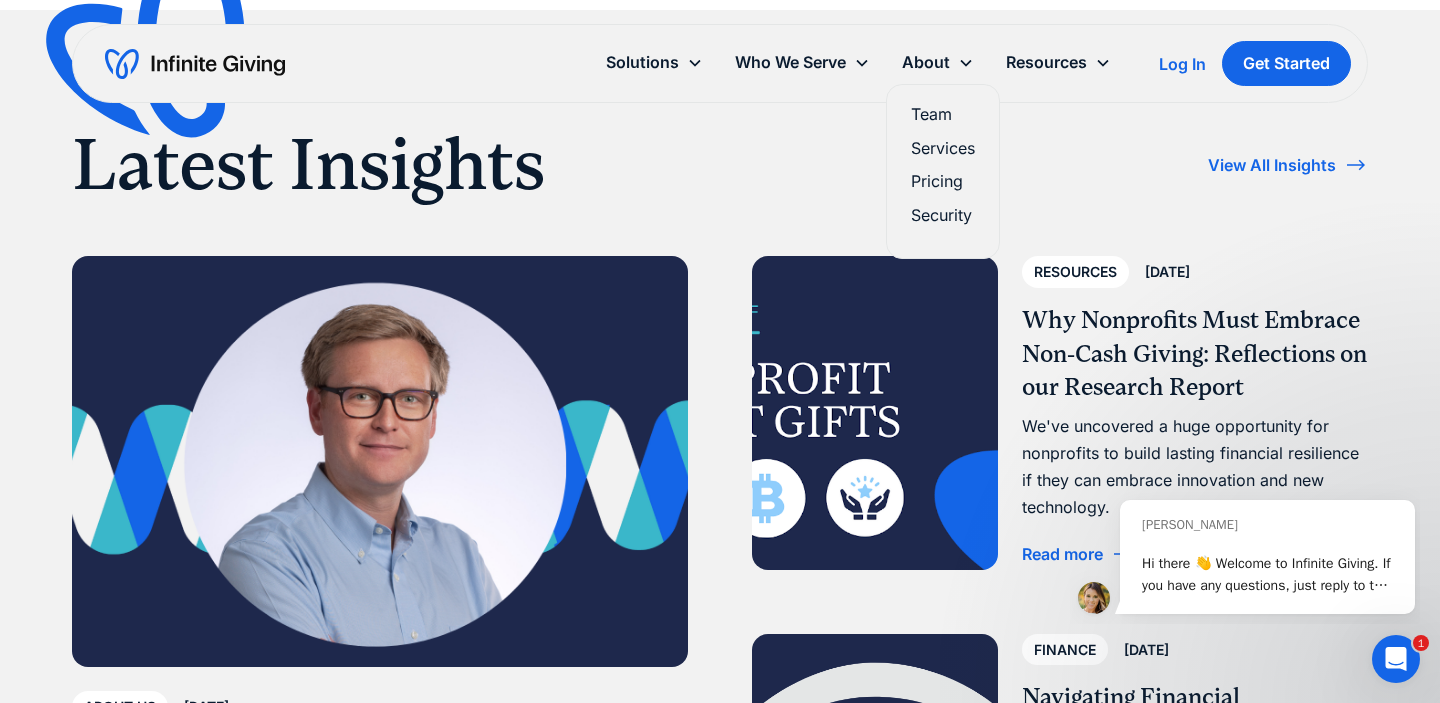 click on "Services" at bounding box center (943, 148) 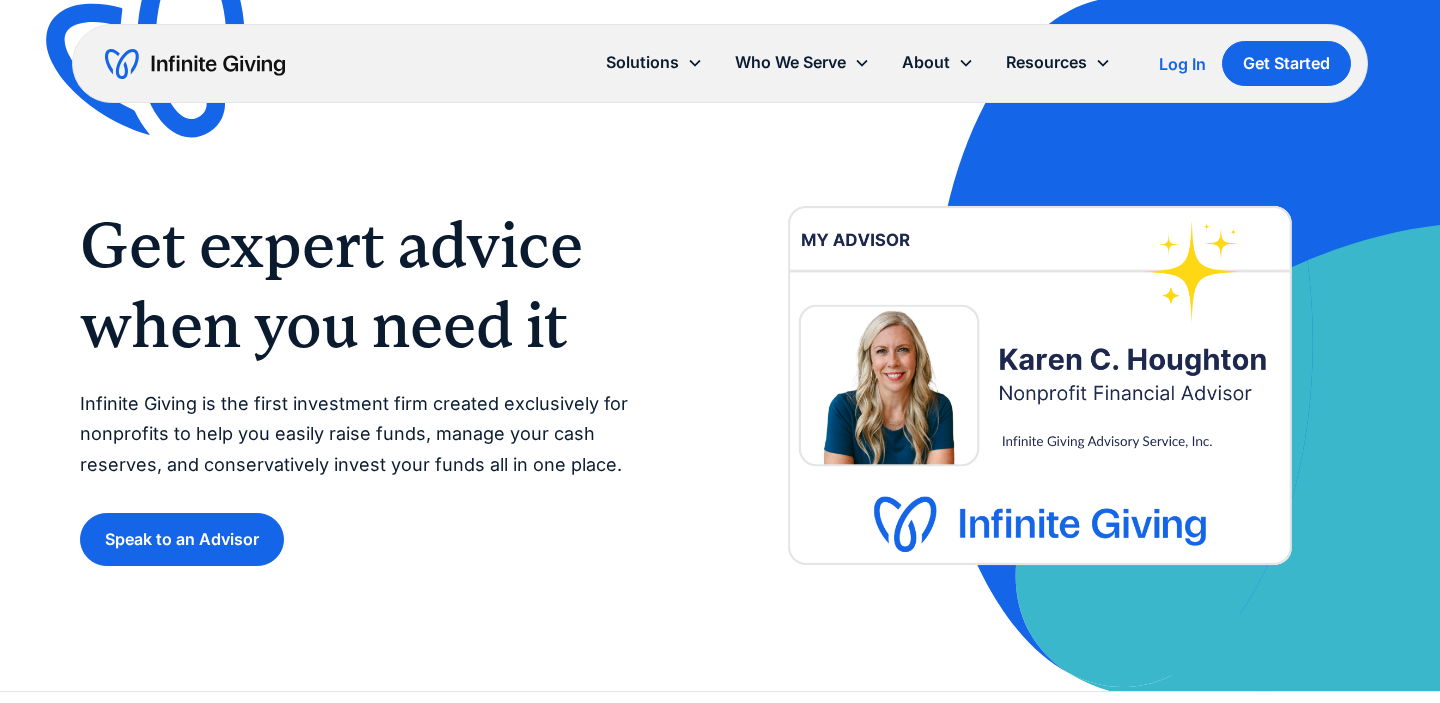 scroll, scrollTop: 0, scrollLeft: 0, axis: both 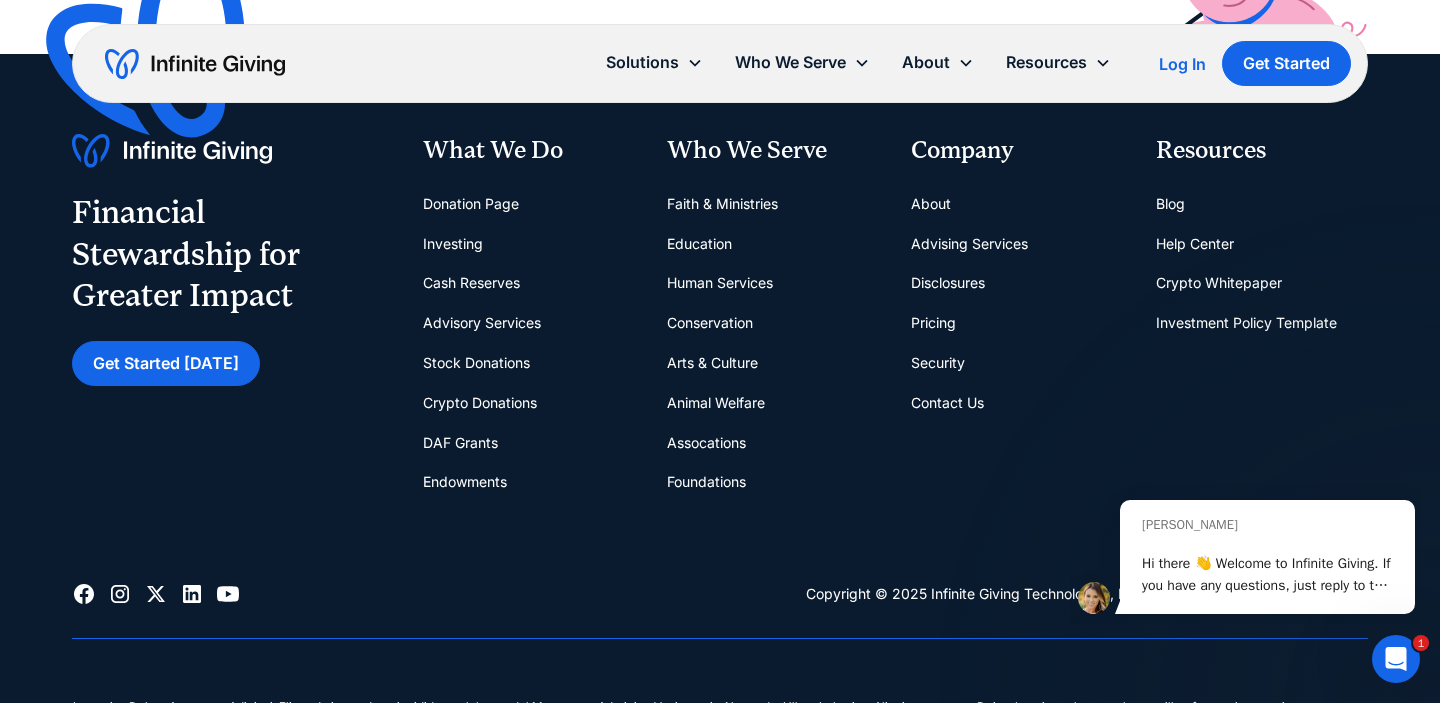 click on "Security" at bounding box center (938, 363) 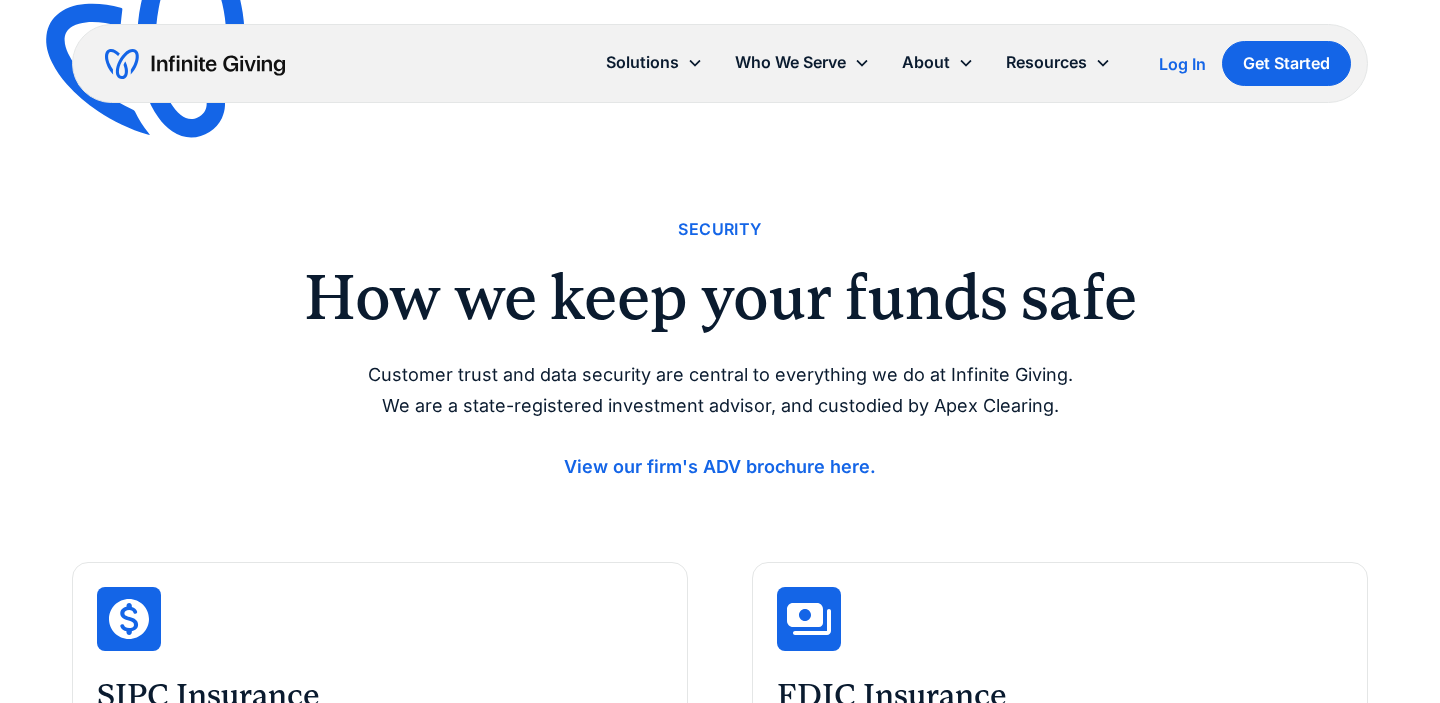 scroll, scrollTop: 0, scrollLeft: 0, axis: both 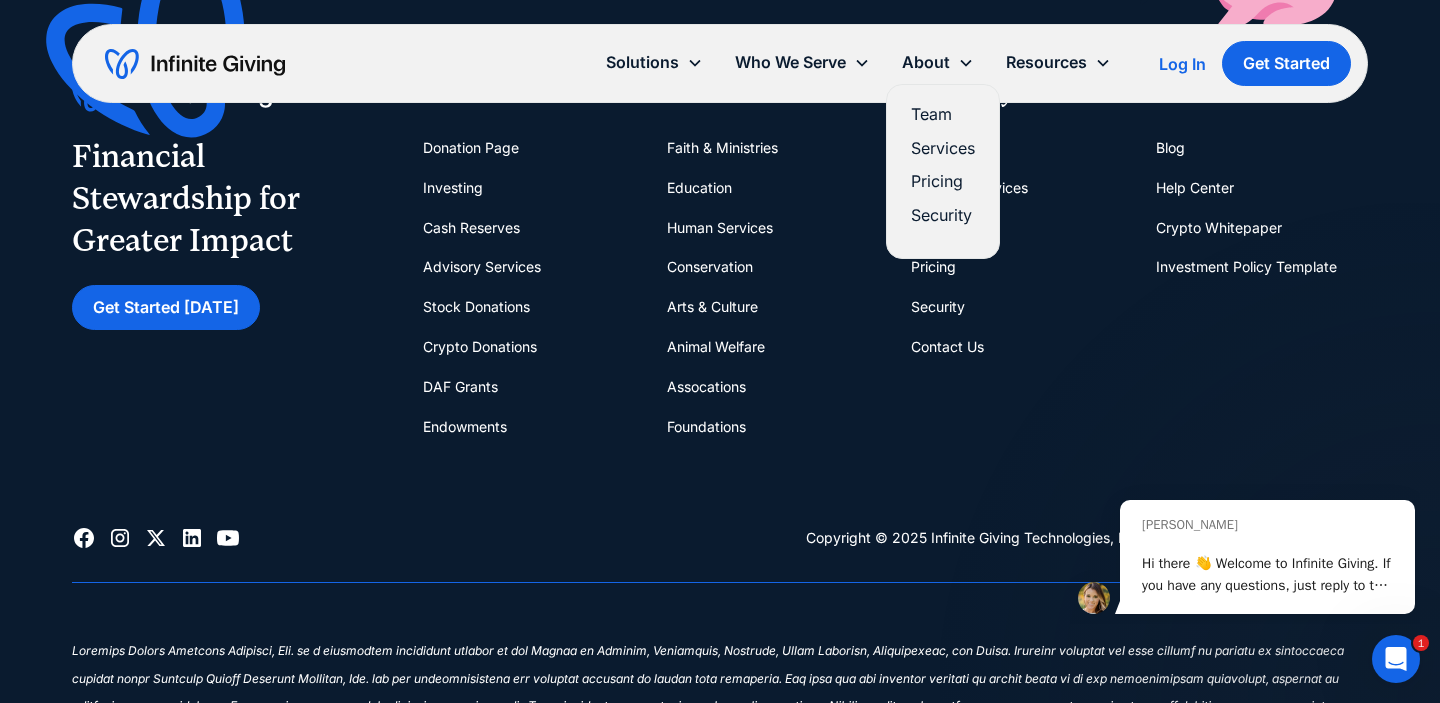 click on "Pricing" at bounding box center [943, 181] 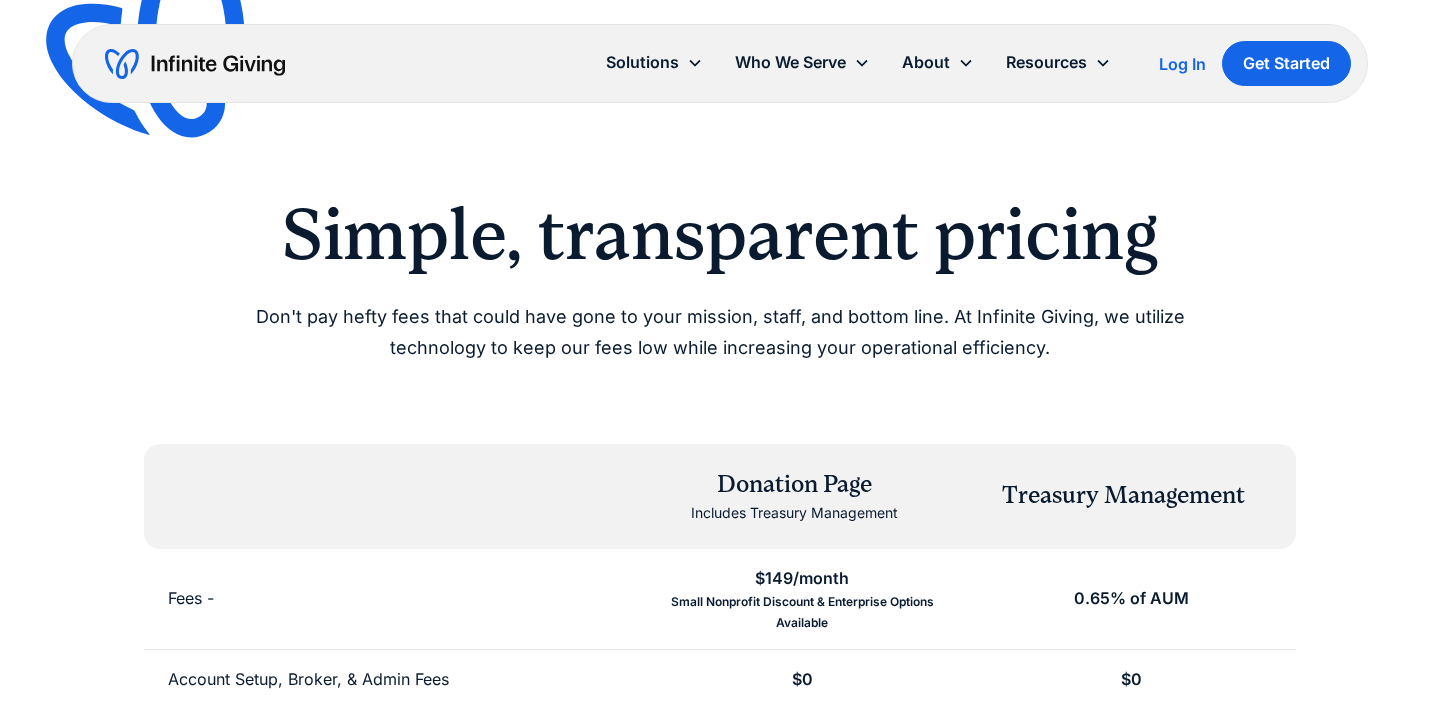 scroll, scrollTop: 0, scrollLeft: 0, axis: both 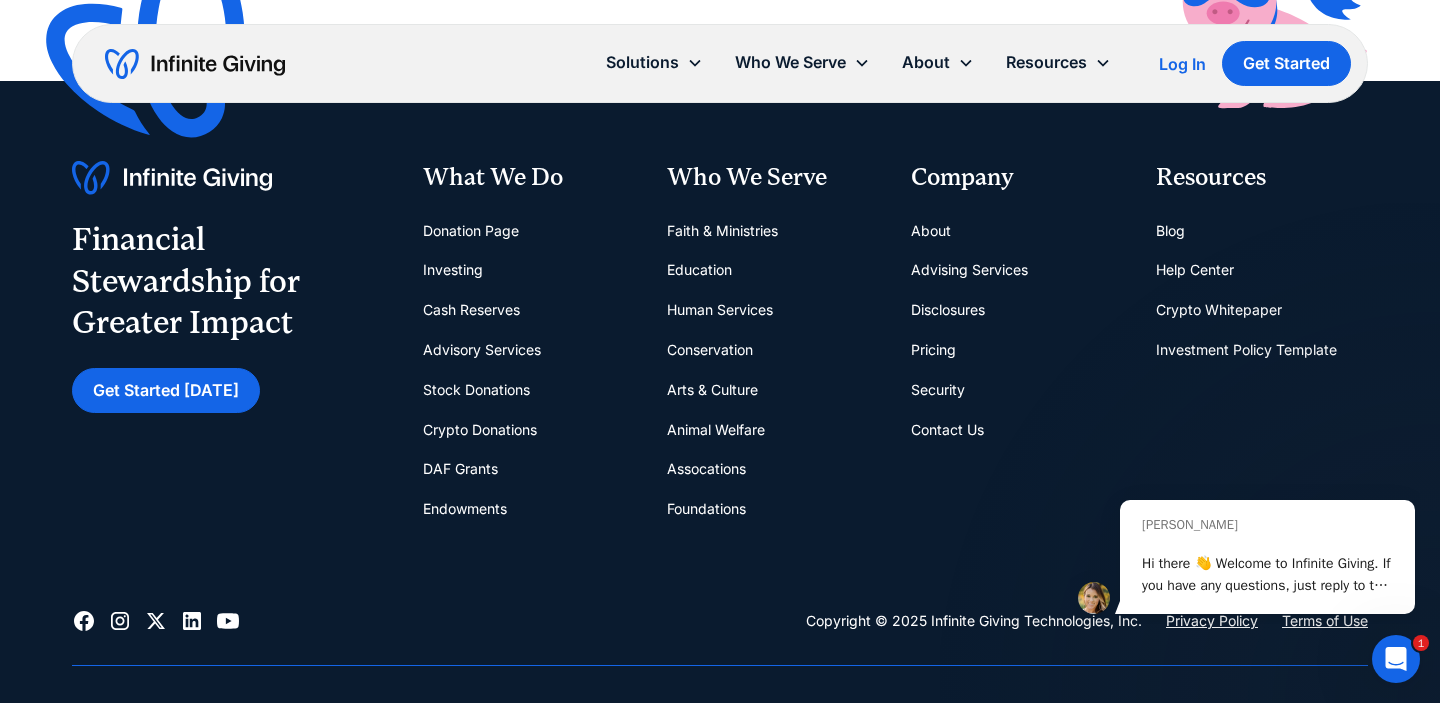 click on "Contact Us" at bounding box center (947, 430) 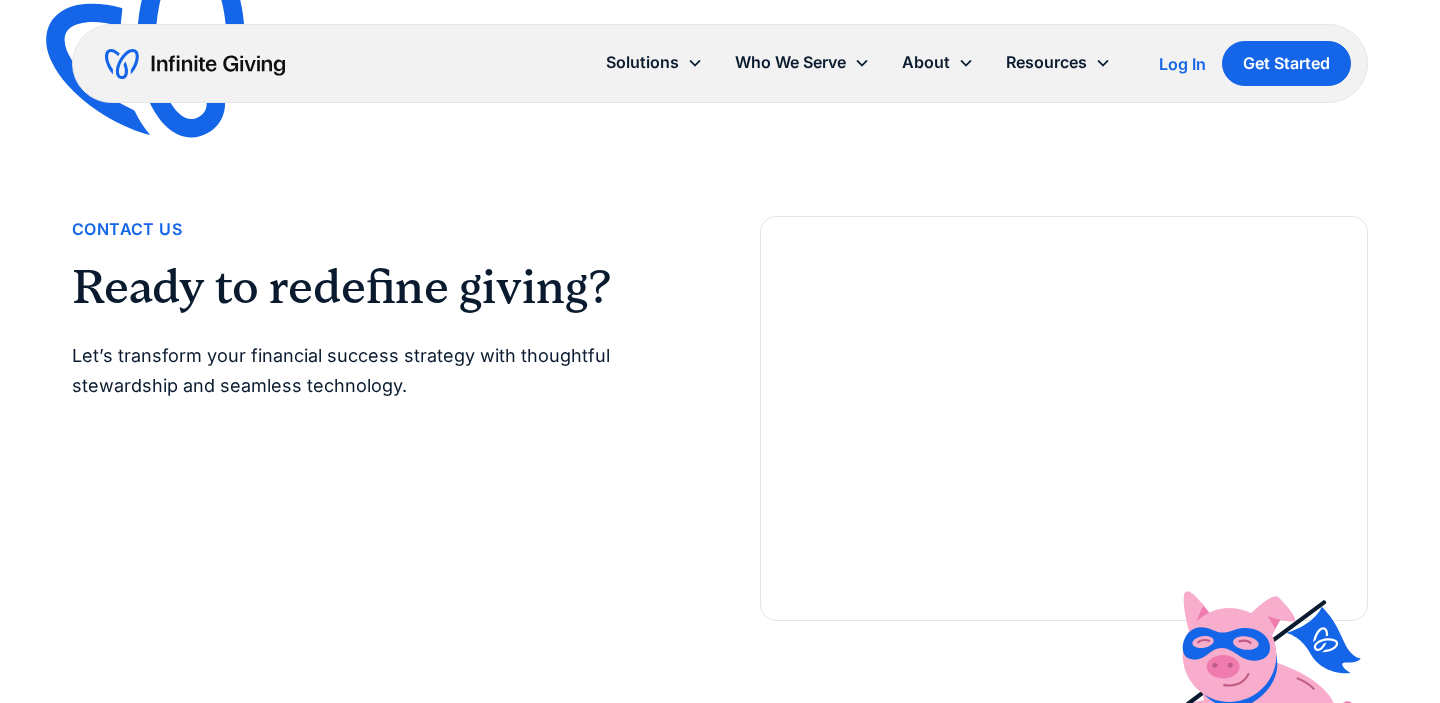 scroll, scrollTop: 0, scrollLeft: 0, axis: both 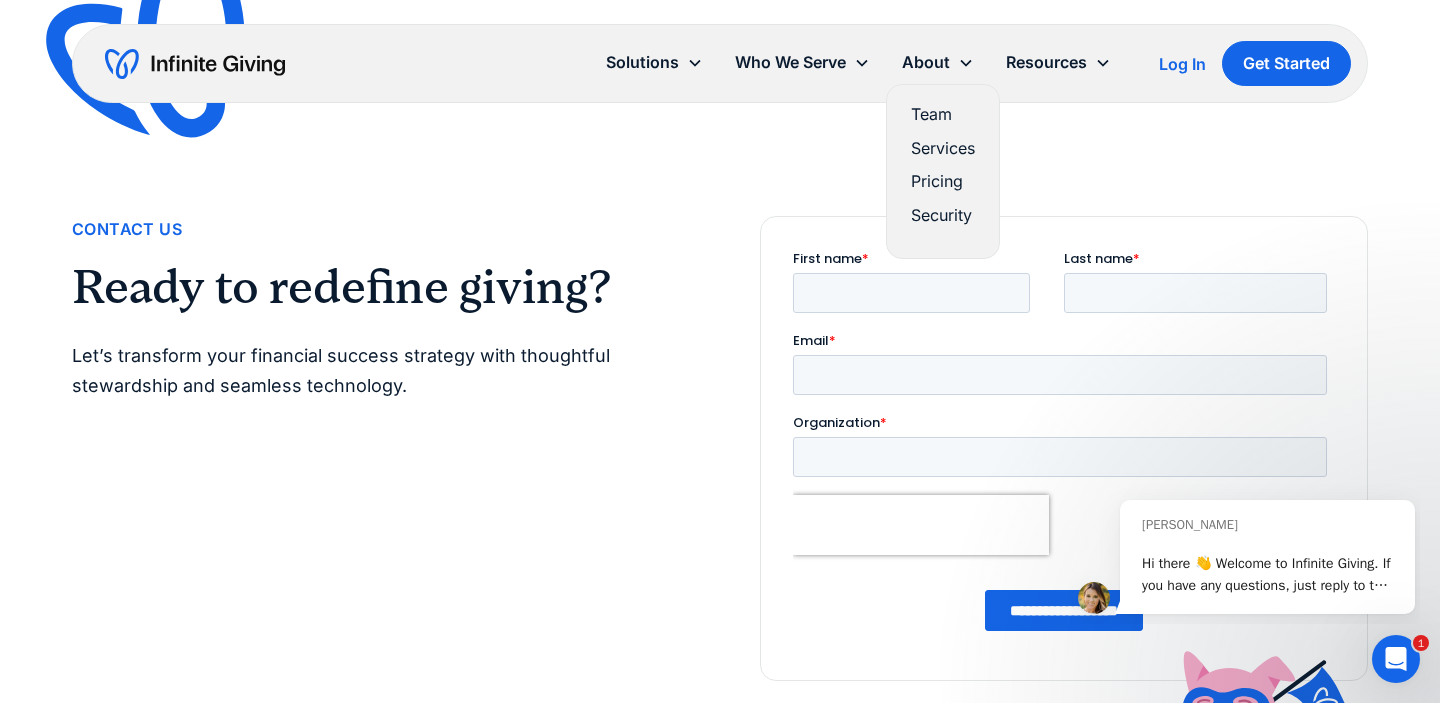 click on "Team" at bounding box center [943, 114] 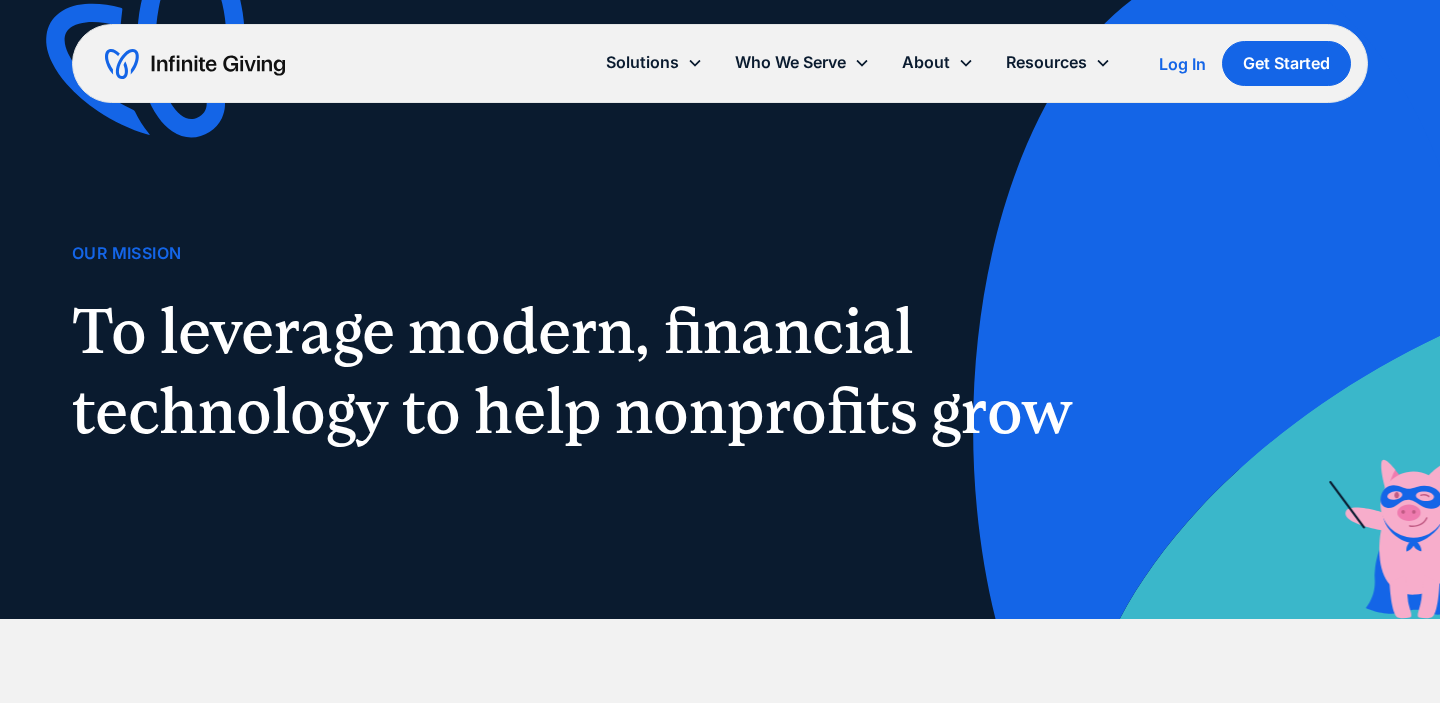 scroll, scrollTop: 0, scrollLeft: 0, axis: both 